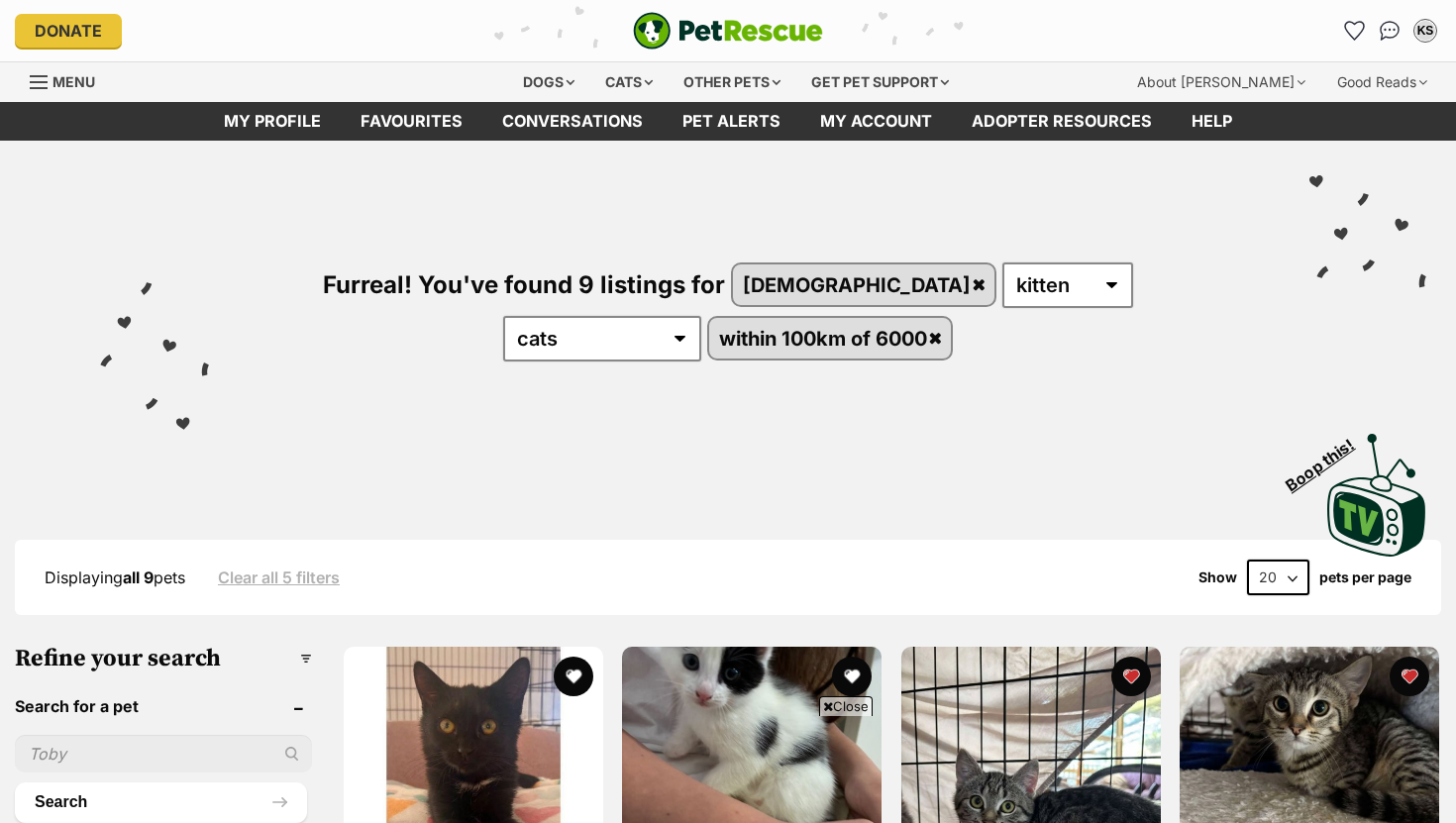 scroll, scrollTop: 679, scrollLeft: 0, axis: vertical 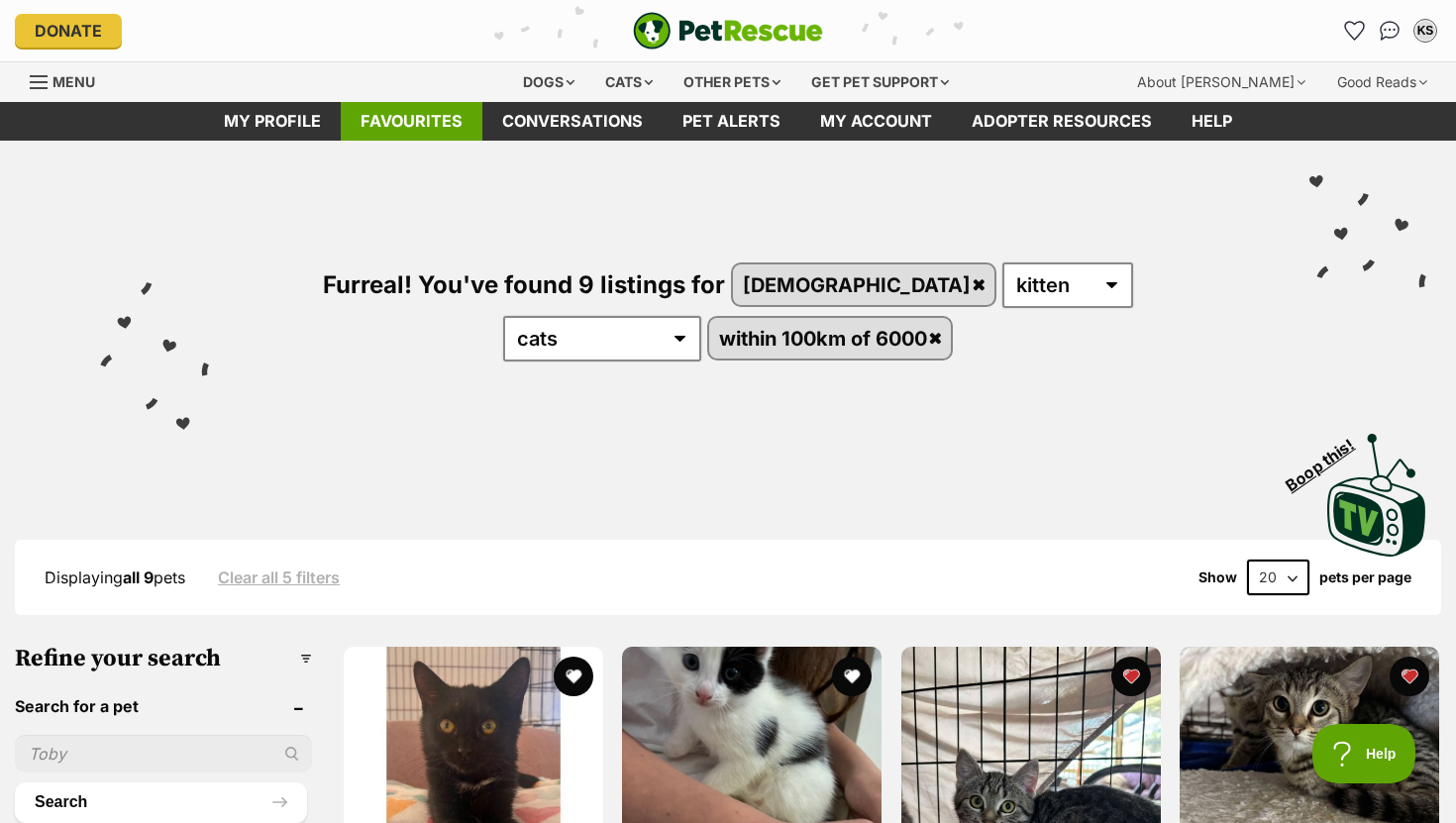 click on "Favourites" at bounding box center [411, 121] 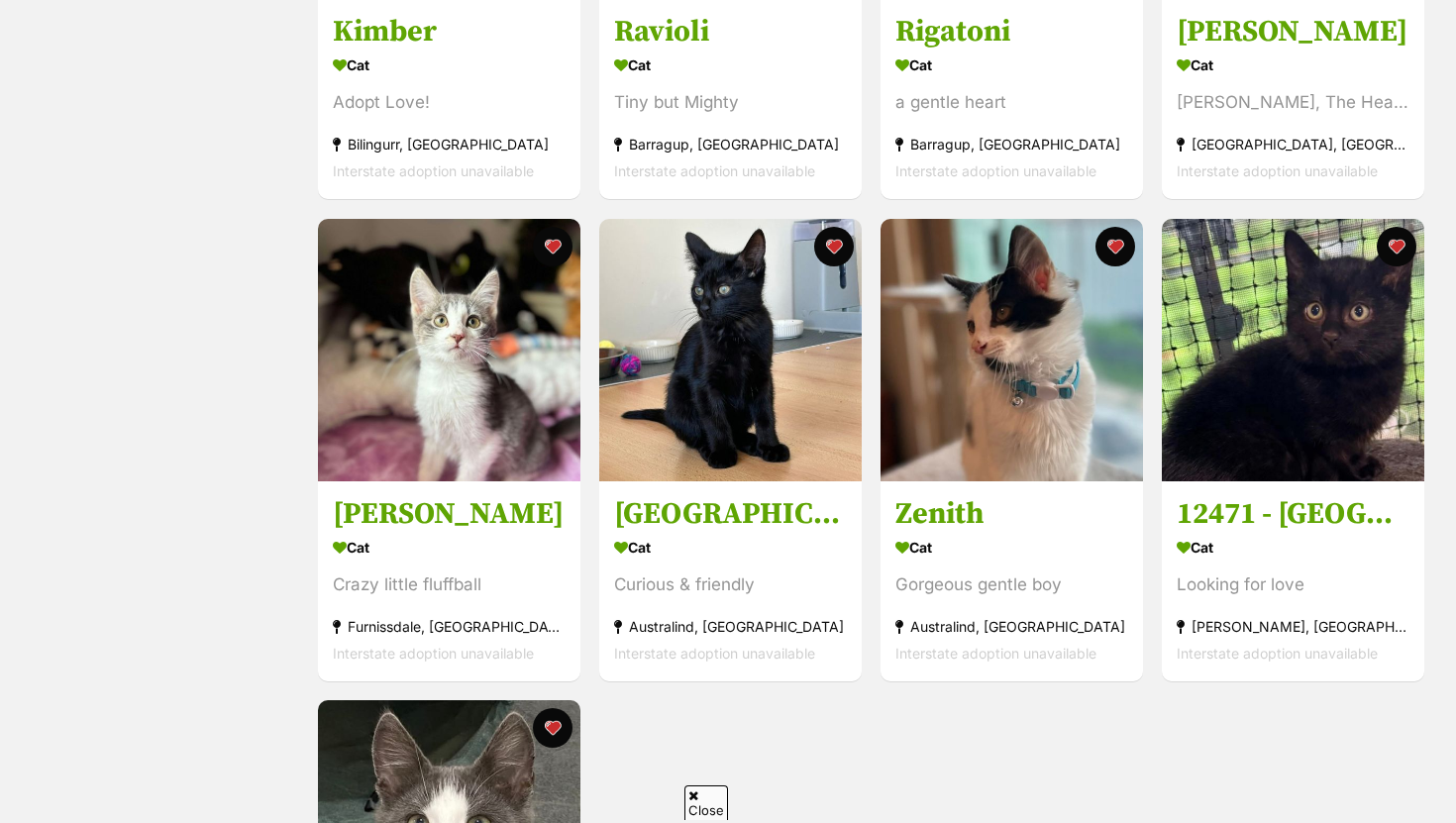 scroll, scrollTop: 698, scrollLeft: 0, axis: vertical 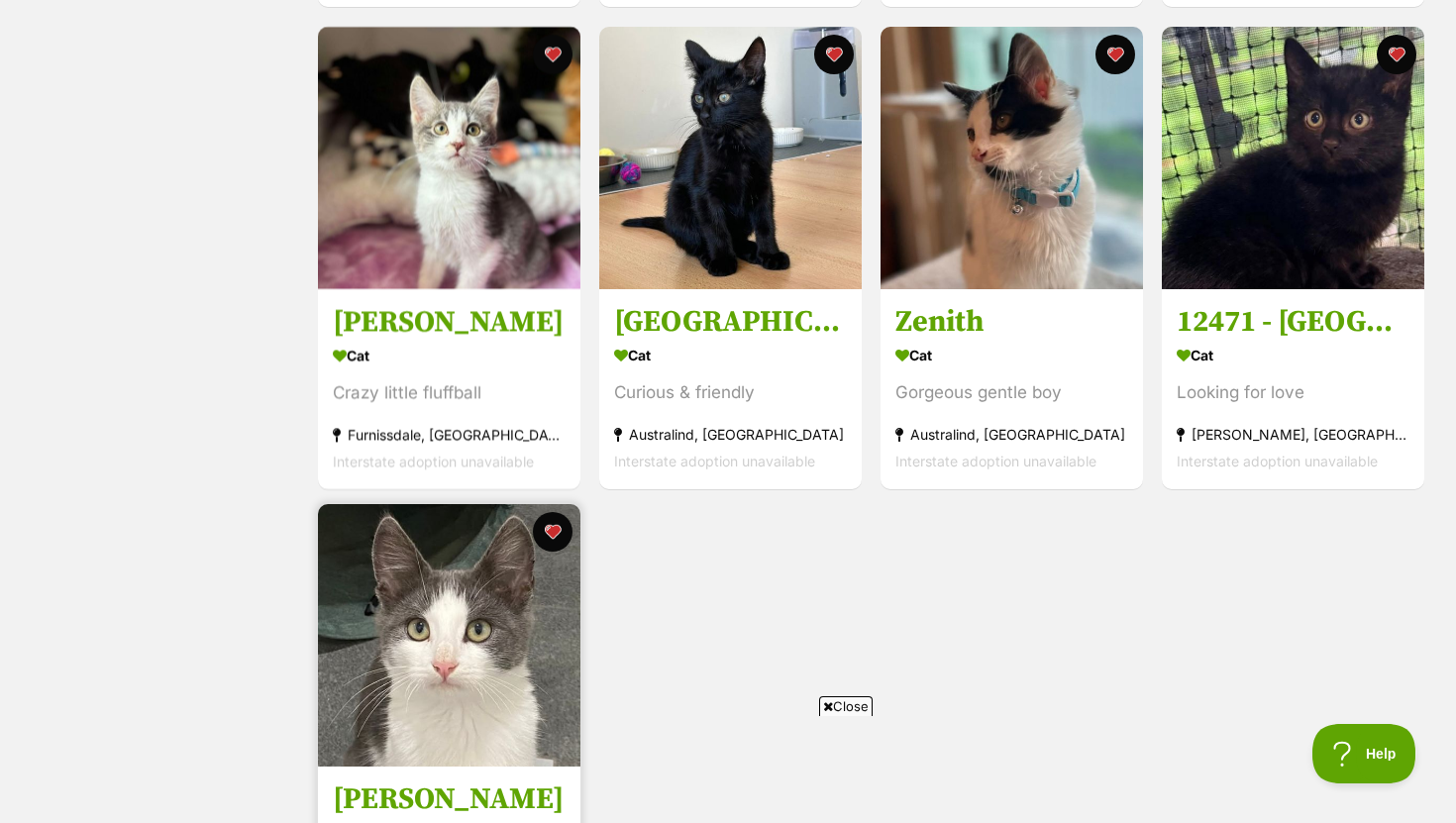 click at bounding box center [449, 635] 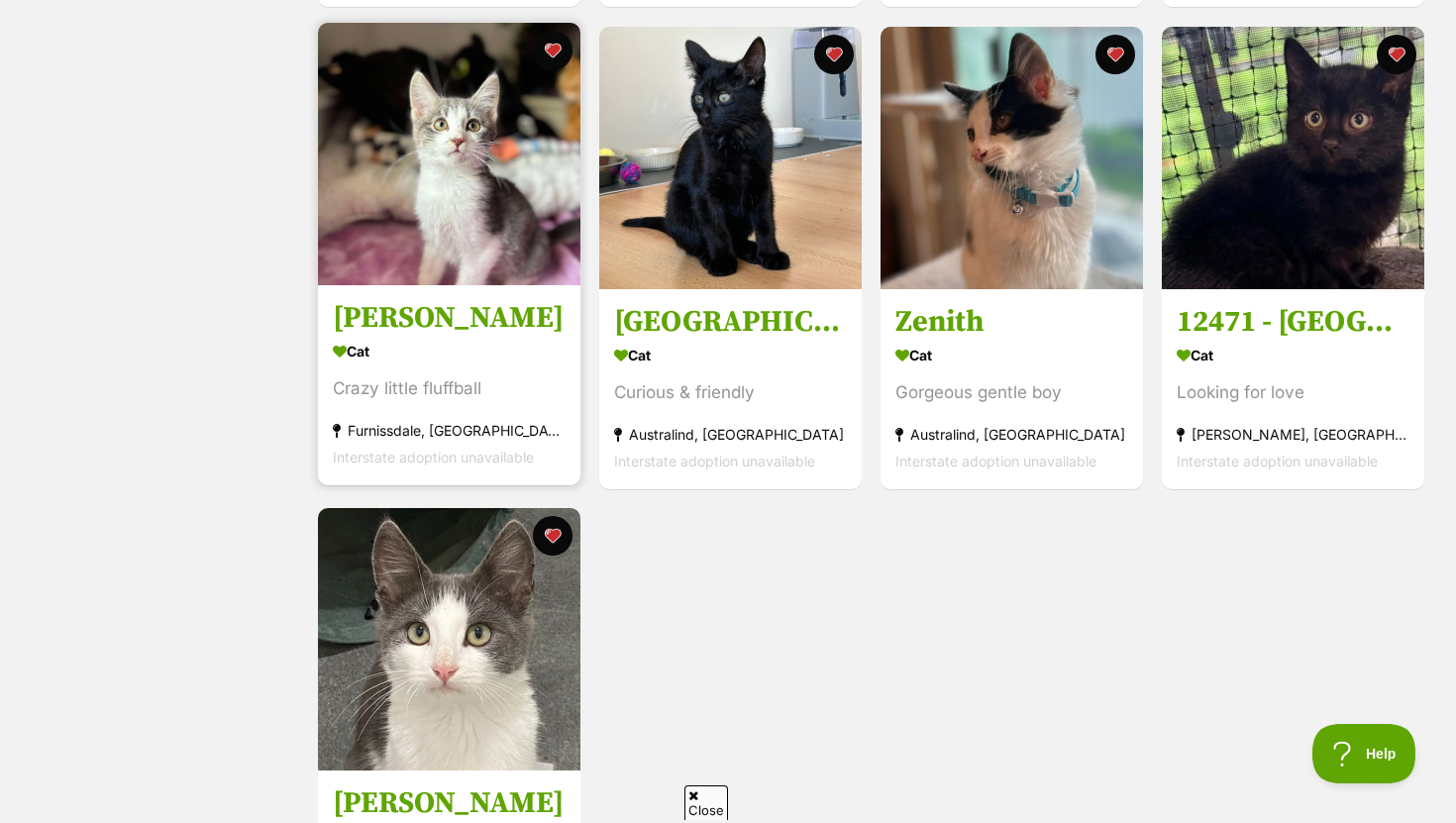 click at bounding box center [449, 154] 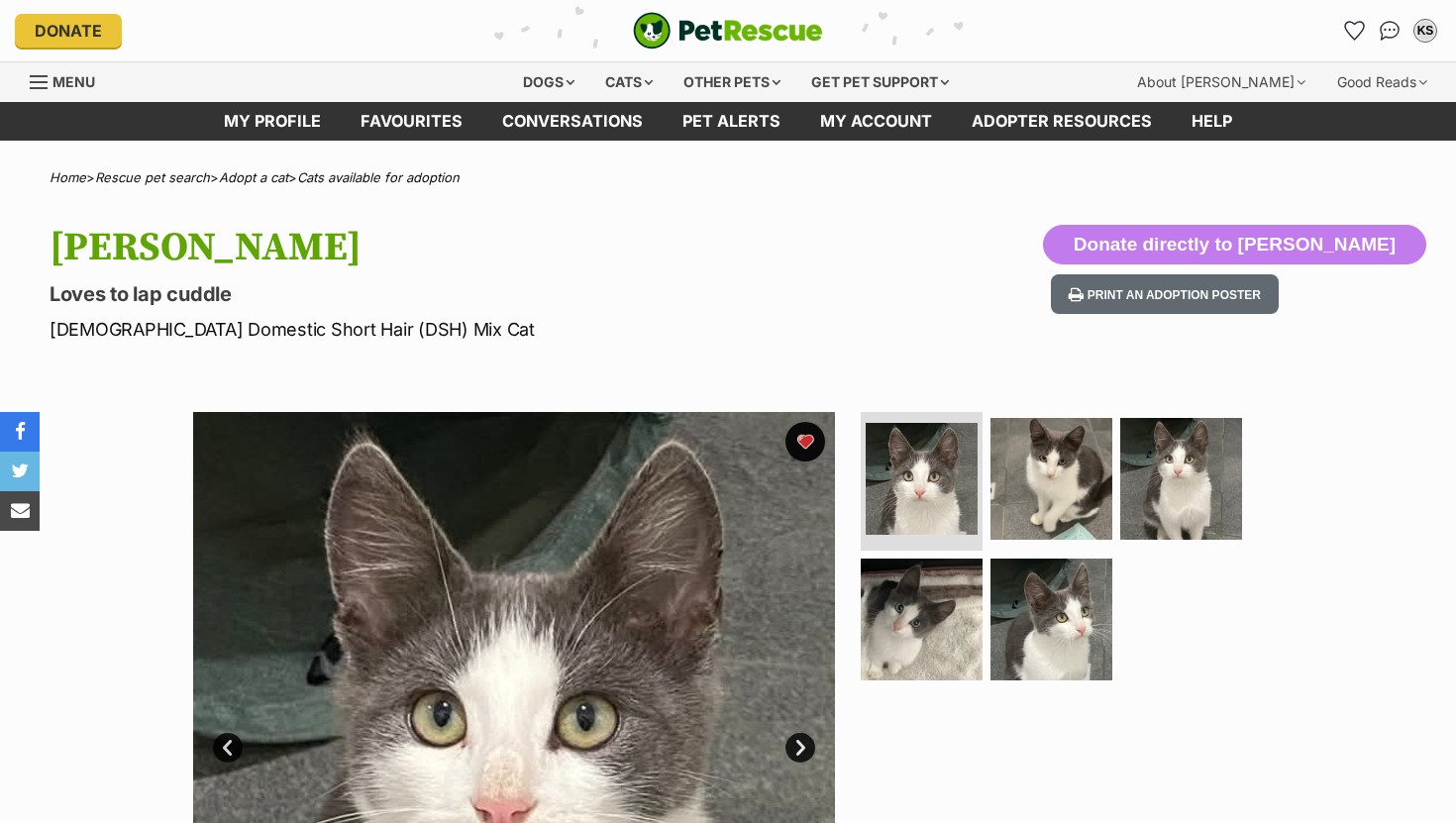 scroll, scrollTop: 0, scrollLeft: 0, axis: both 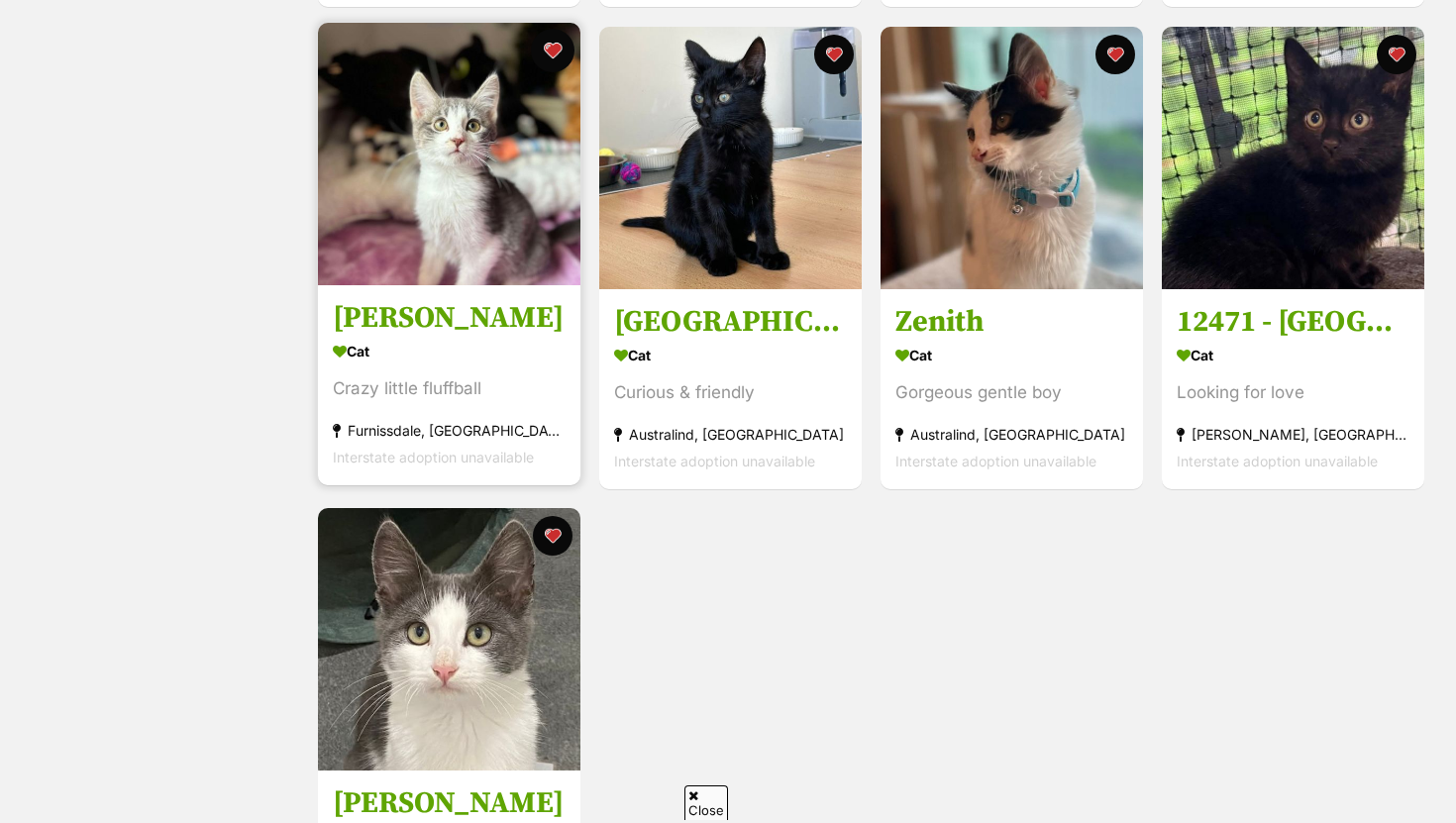 click at bounding box center (553, 51) 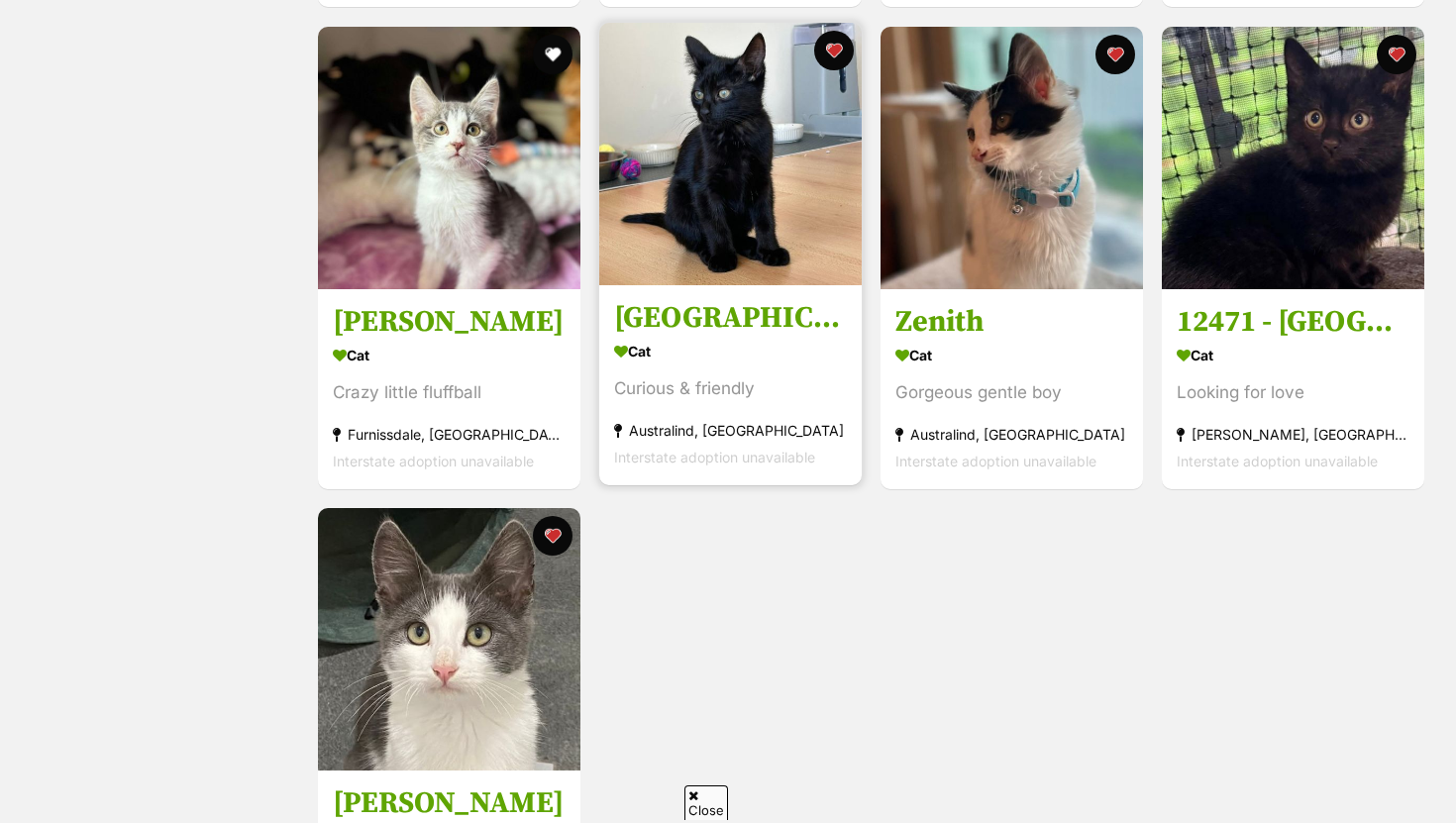 click at bounding box center [730, 154] 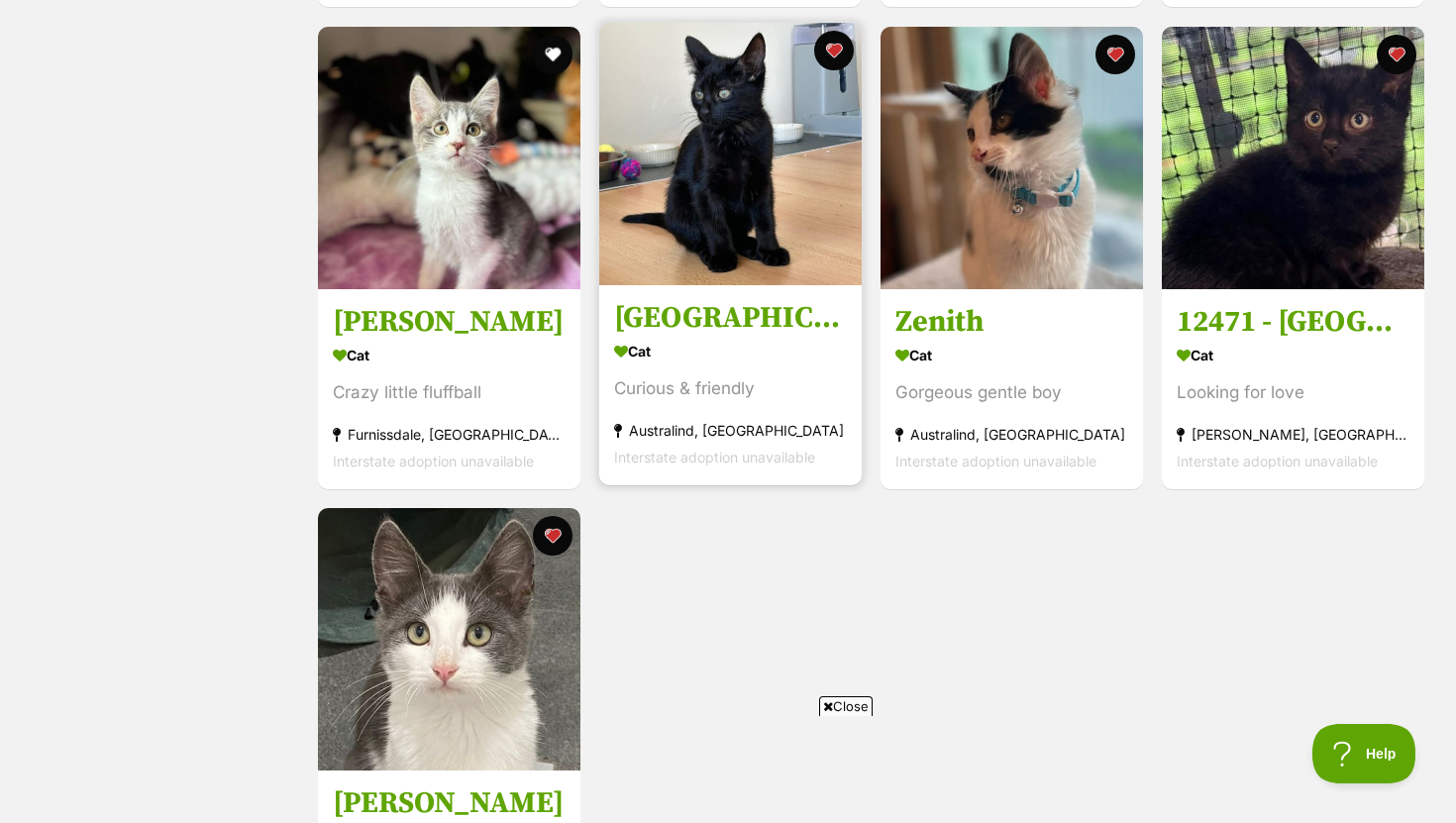 scroll, scrollTop: 0, scrollLeft: 0, axis: both 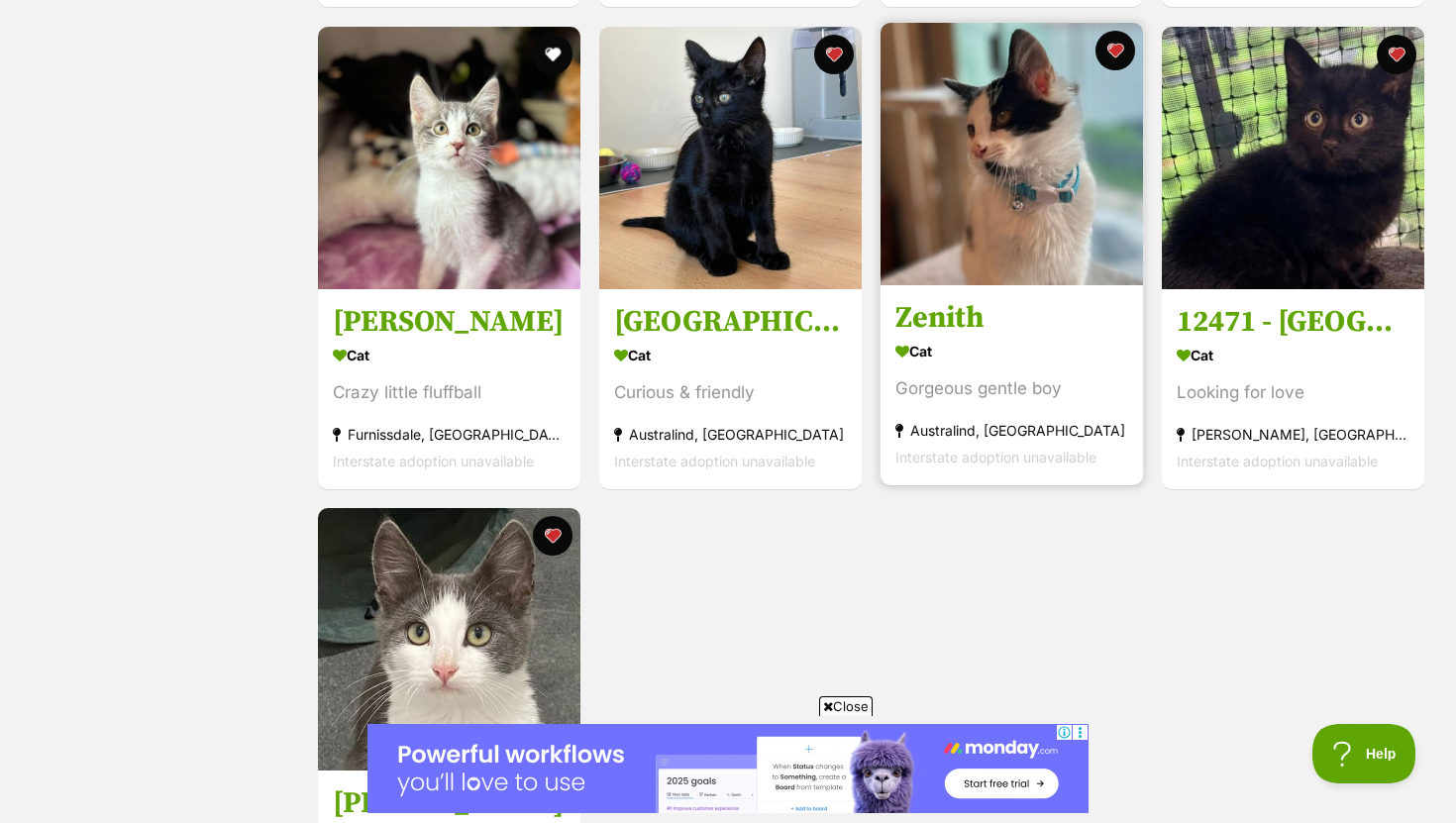 click at bounding box center [1011, 154] 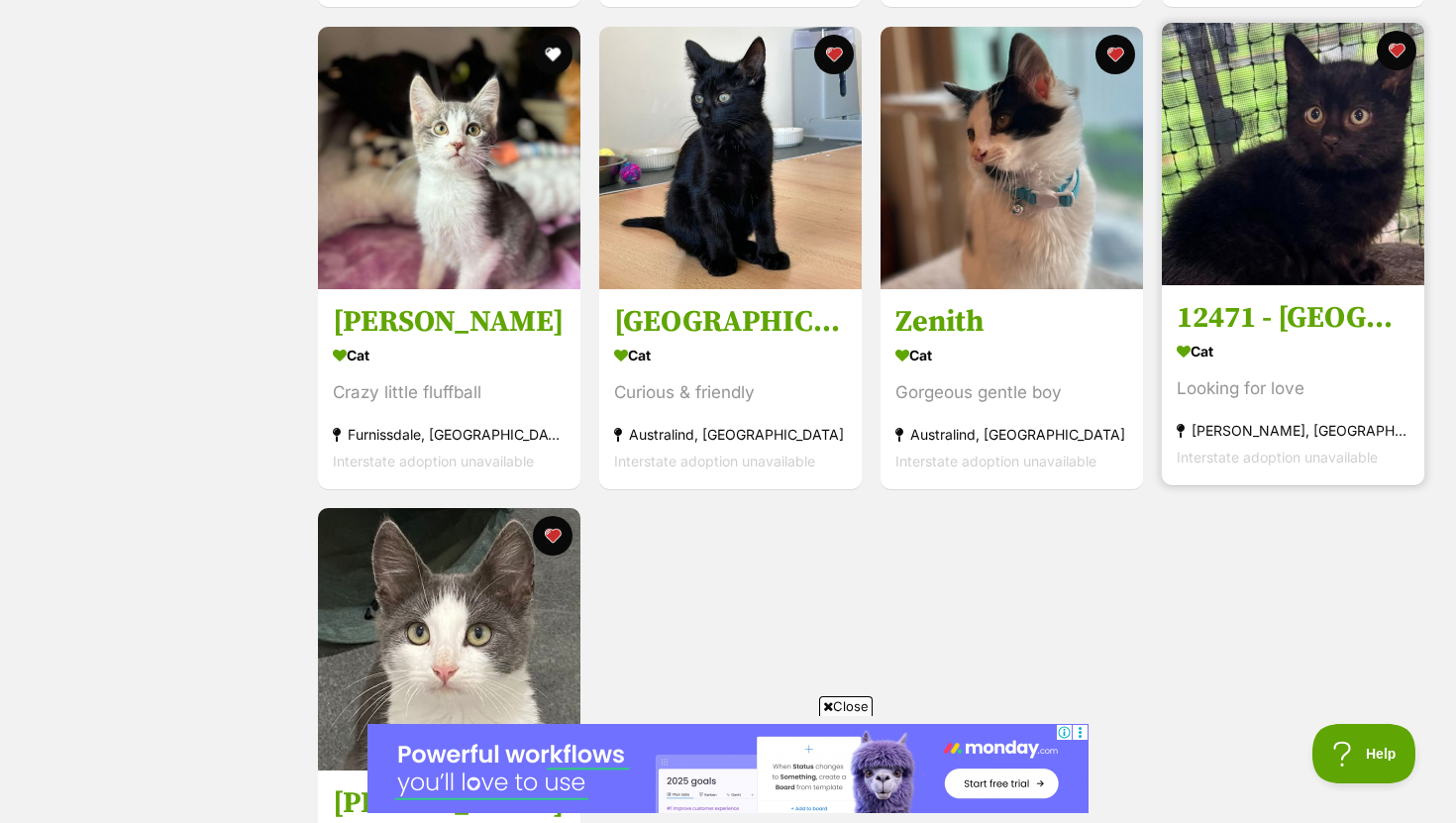 click at bounding box center (1293, 154) 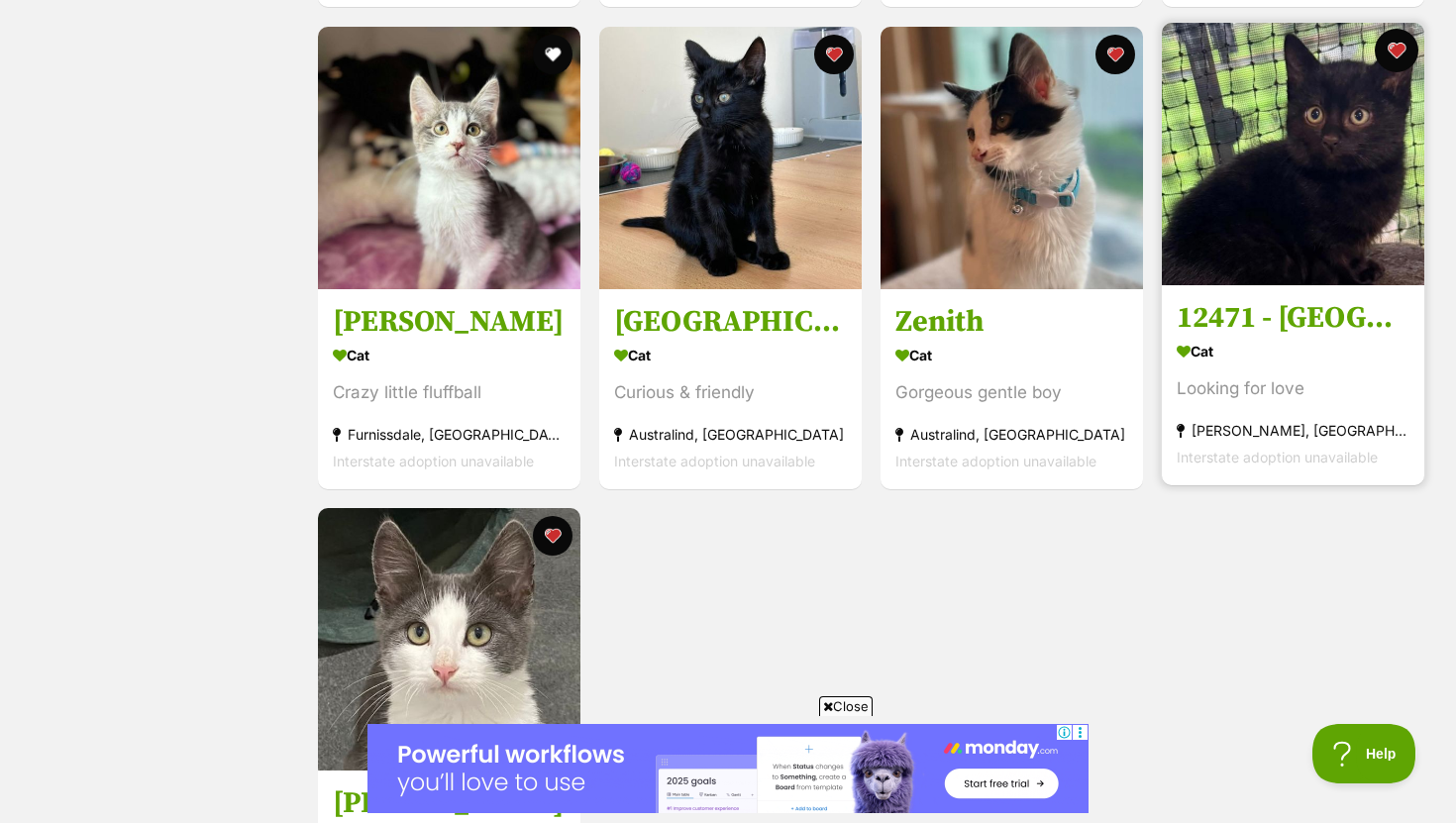 click at bounding box center (1397, 51) 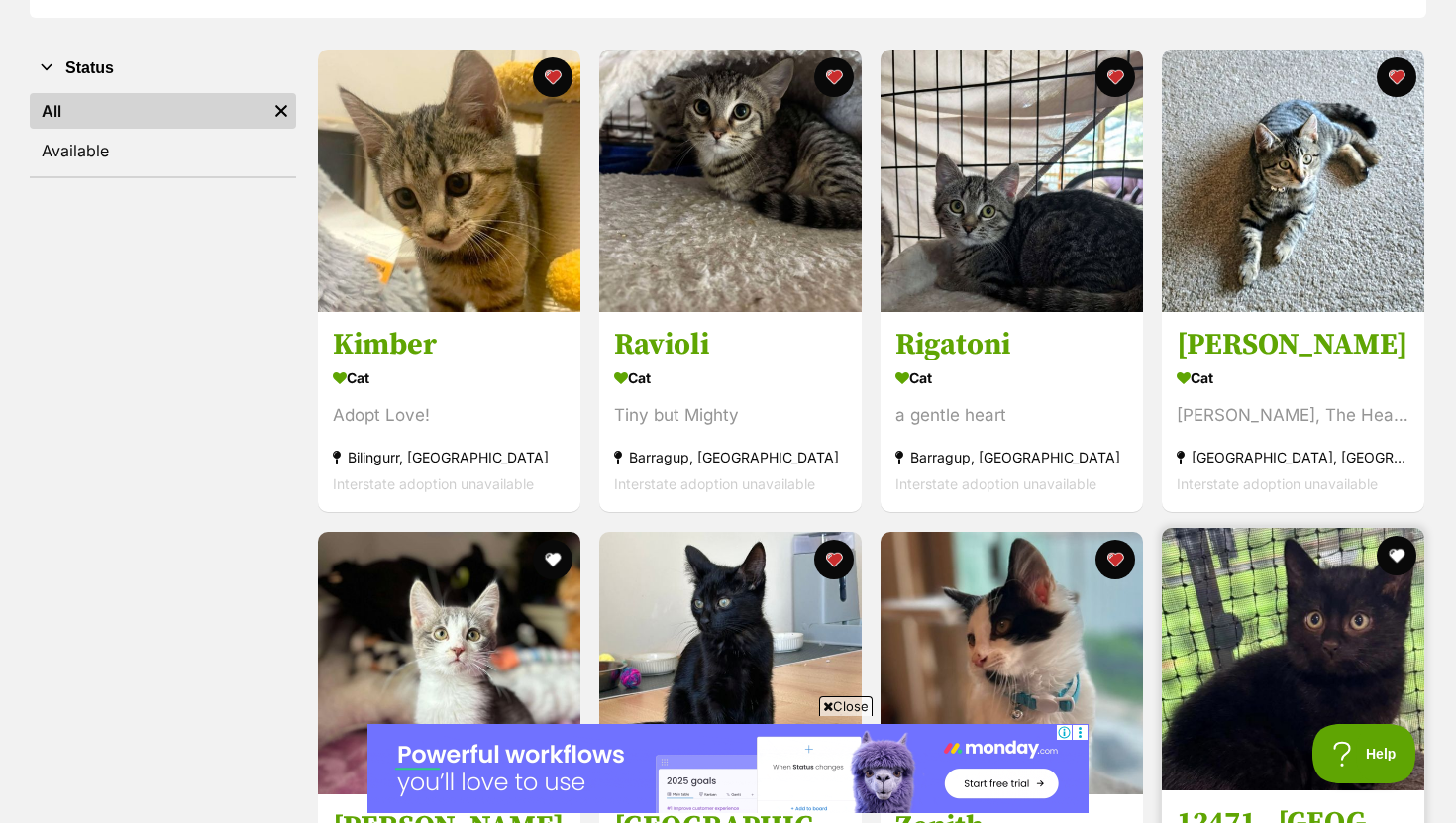 scroll, scrollTop: 343, scrollLeft: 0, axis: vertical 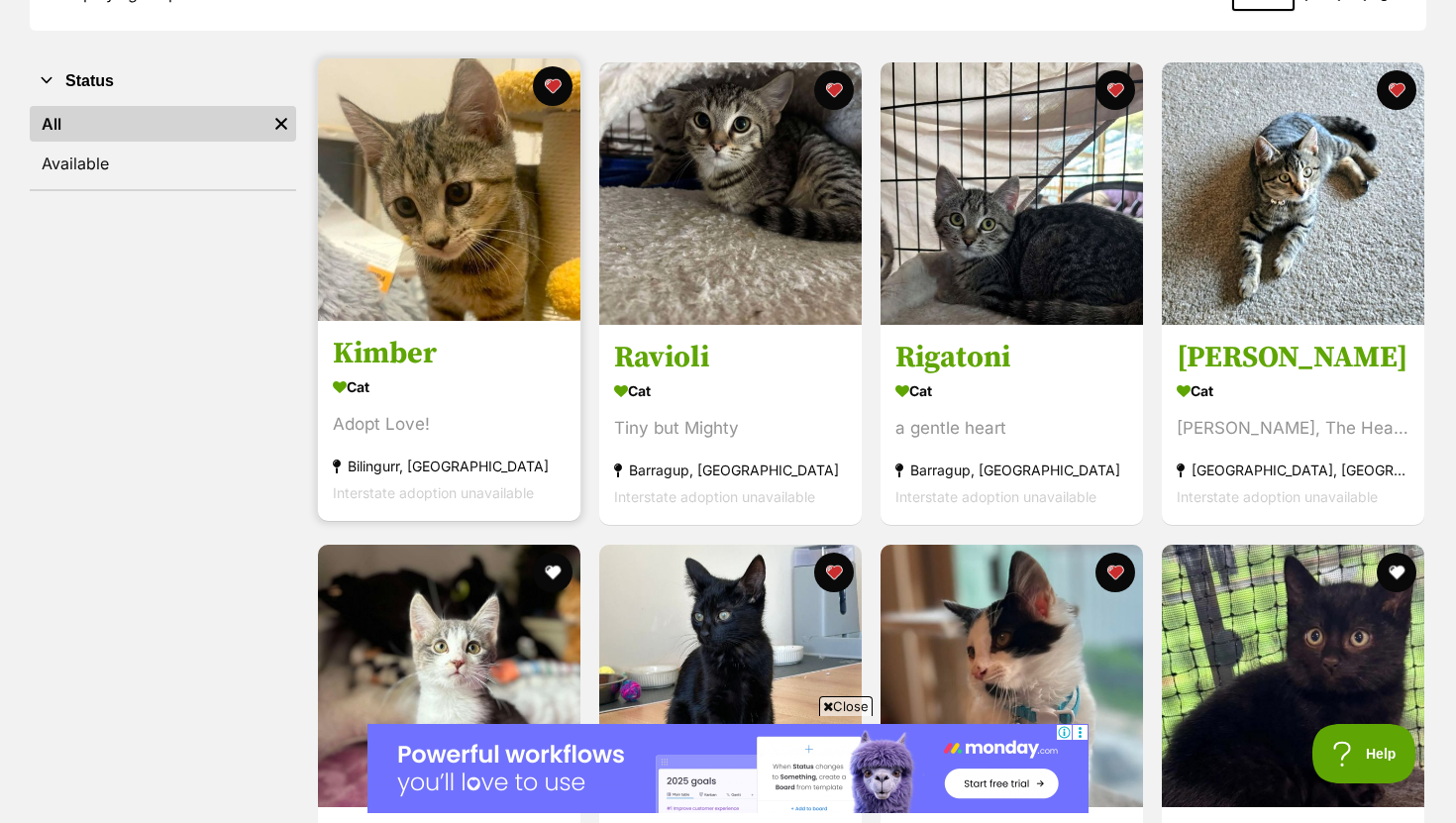 click at bounding box center (449, 189) 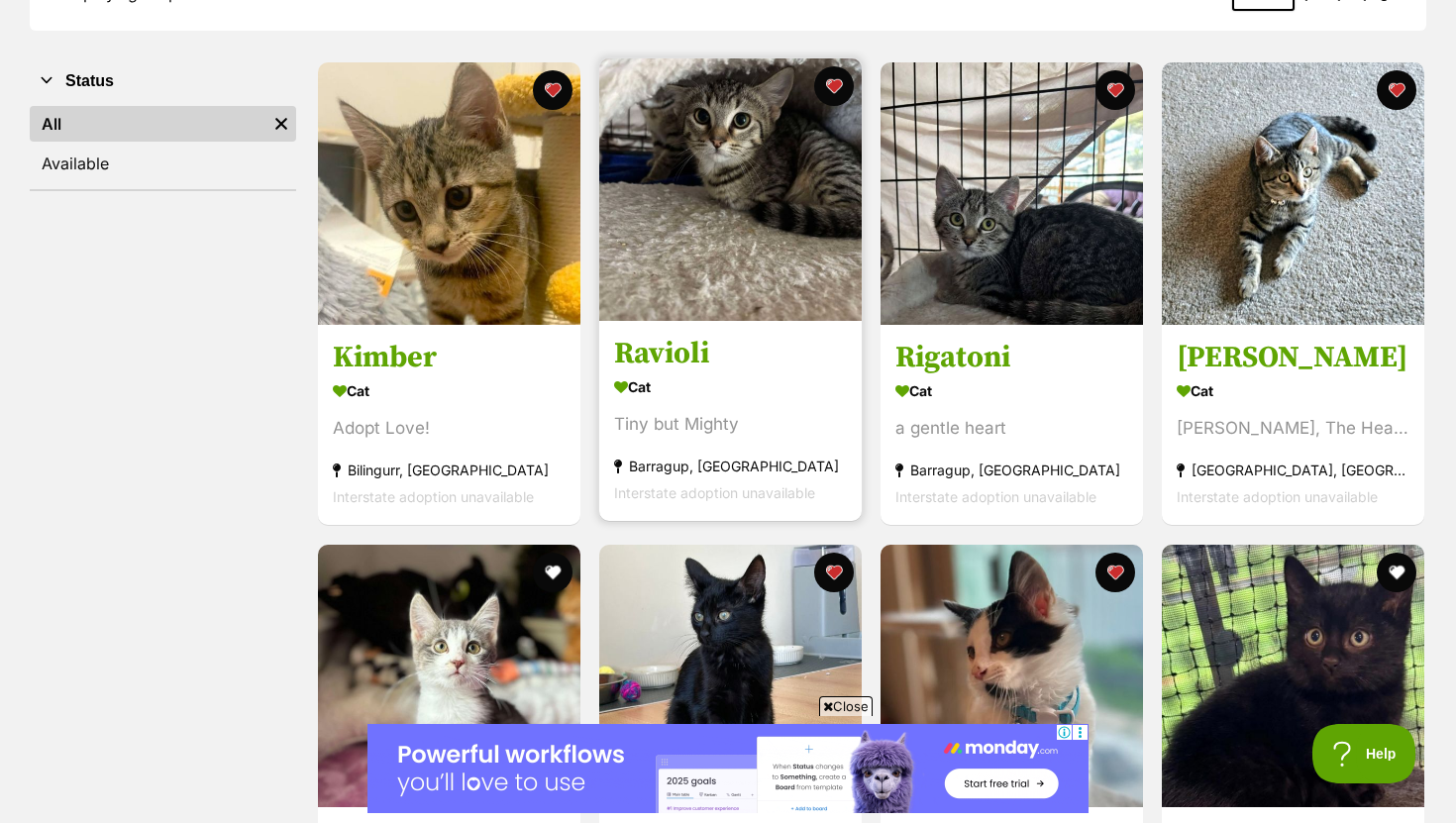 click at bounding box center [730, 189] 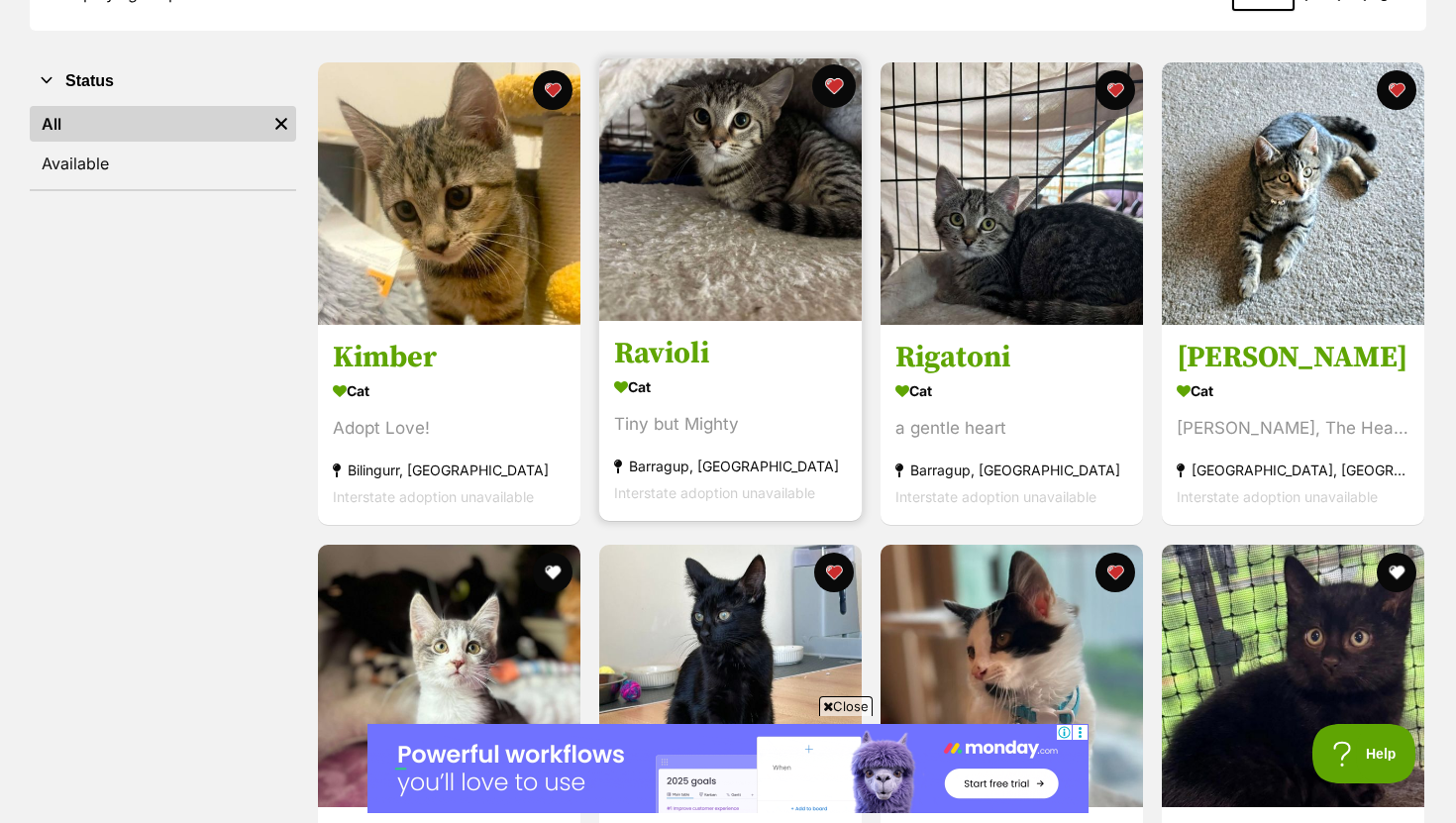 click at bounding box center [834, 86] 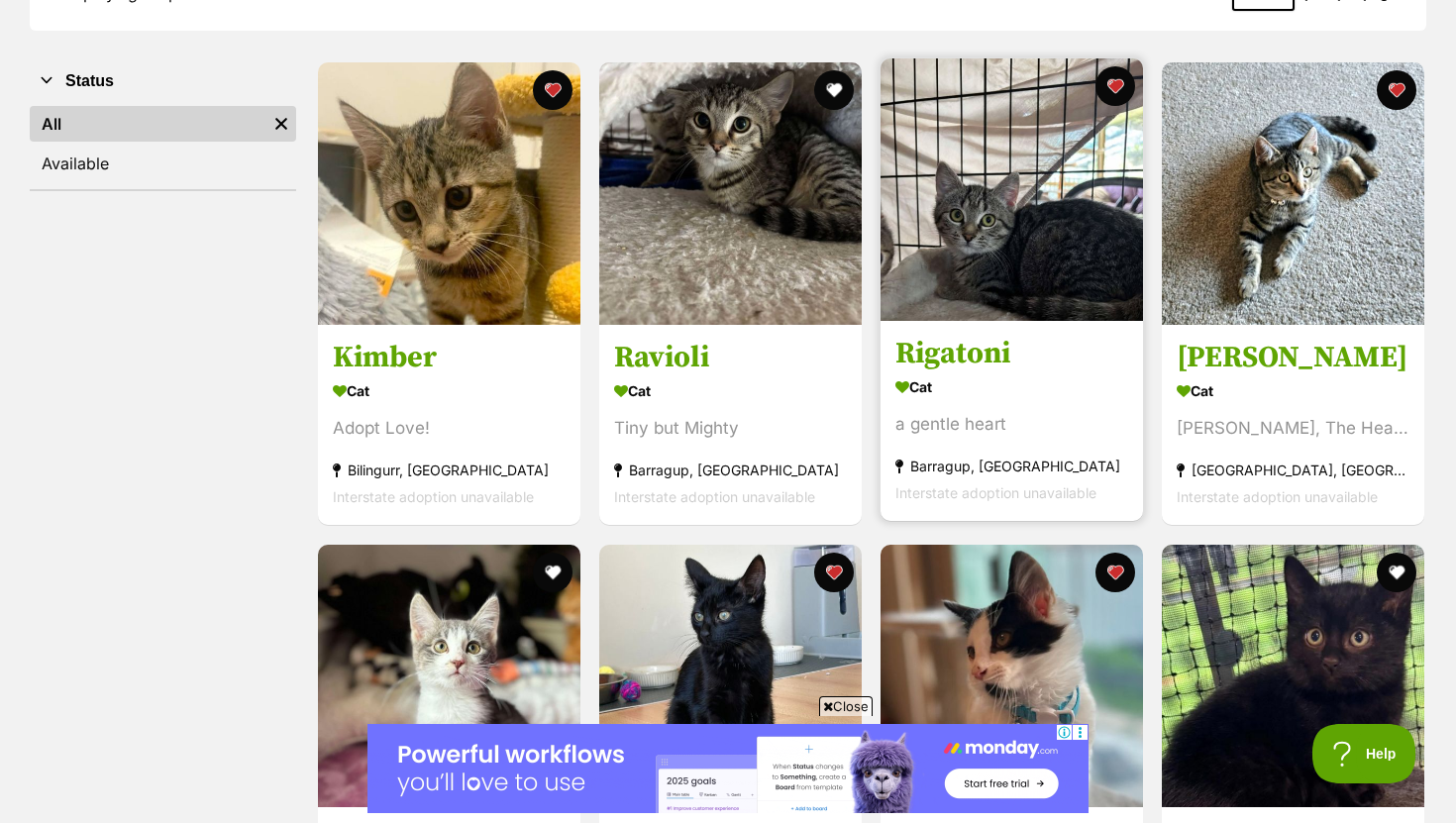 click at bounding box center (1011, 189) 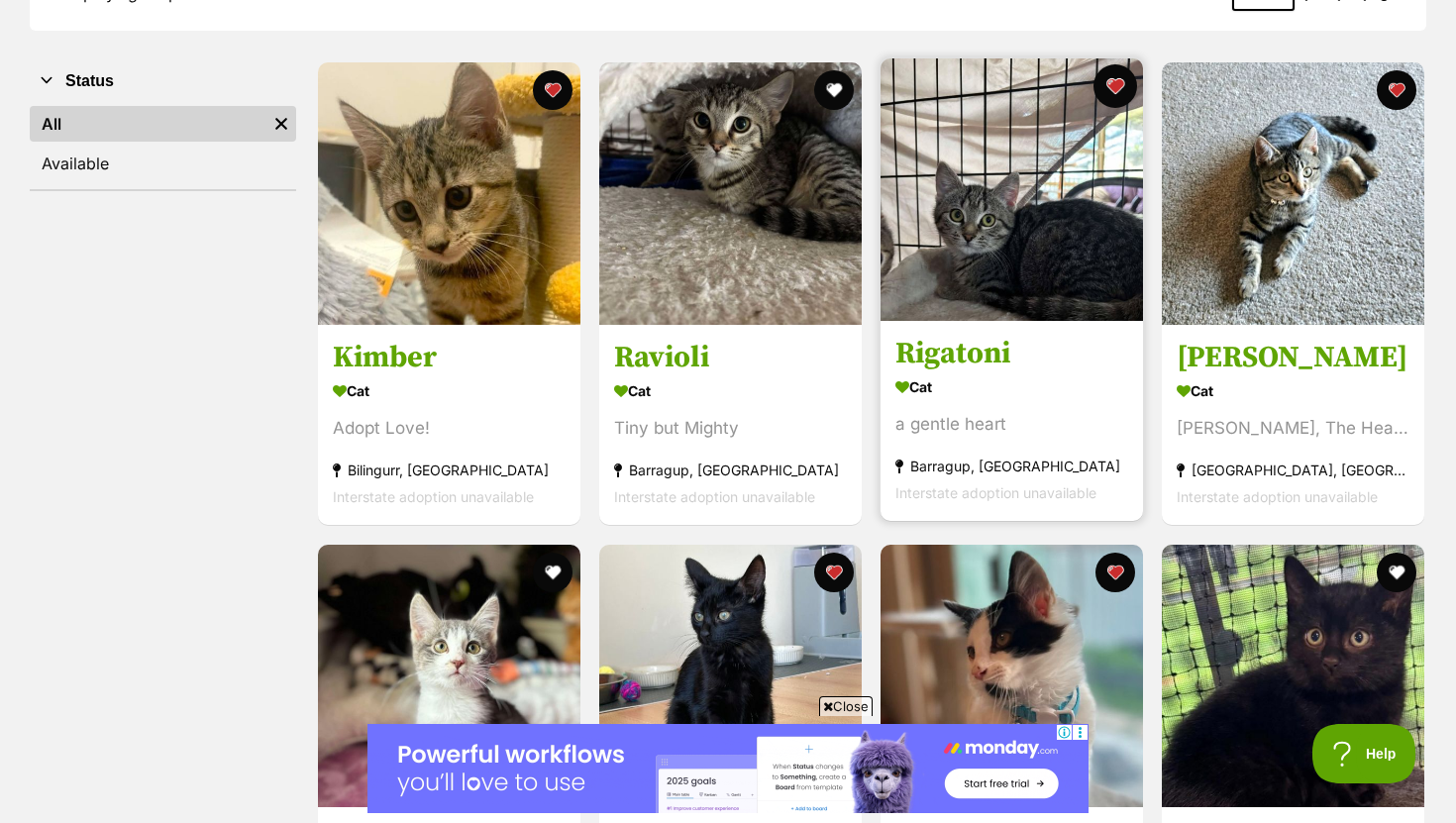 click at bounding box center (1115, 86) 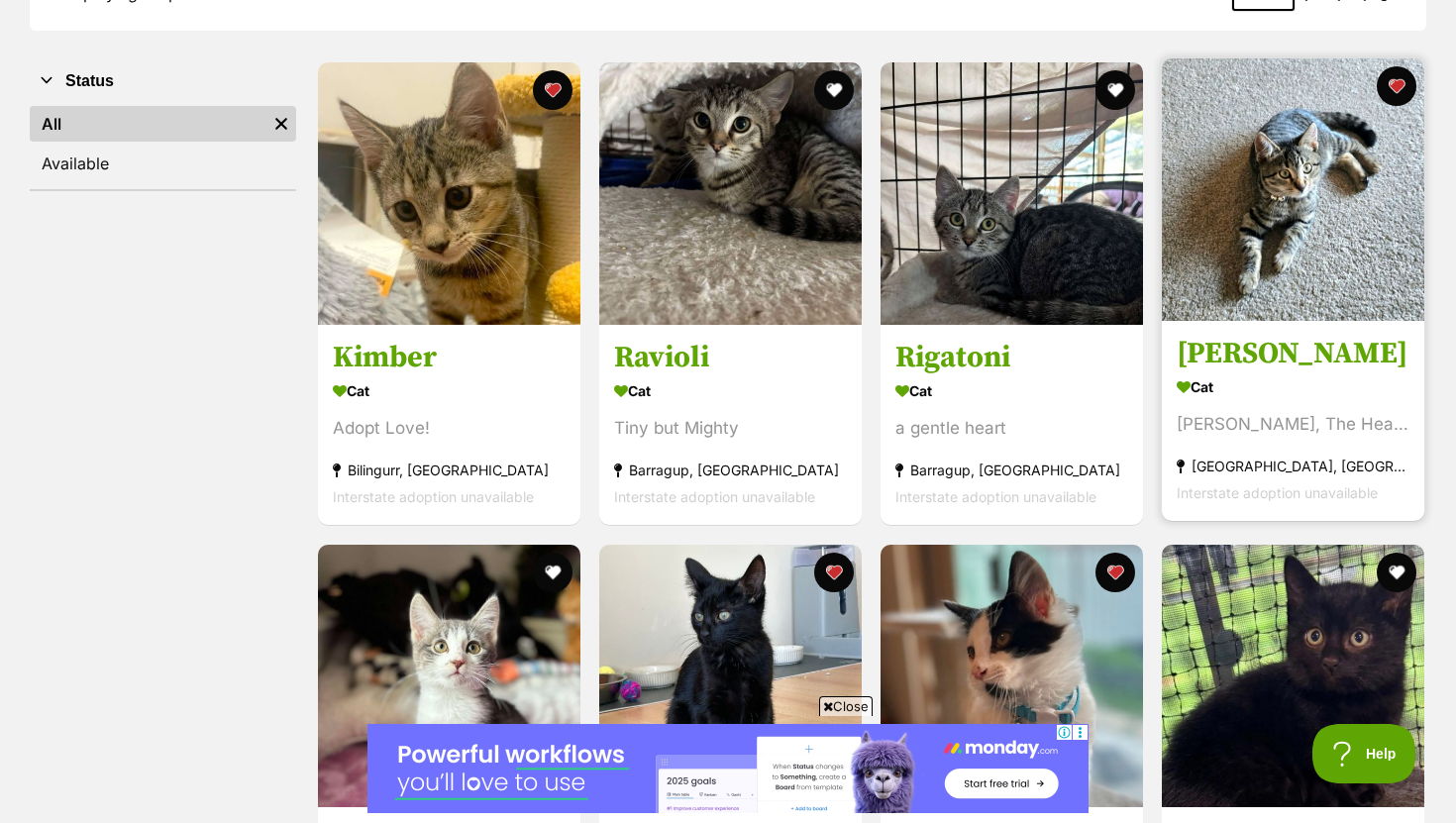 click at bounding box center [1293, 189] 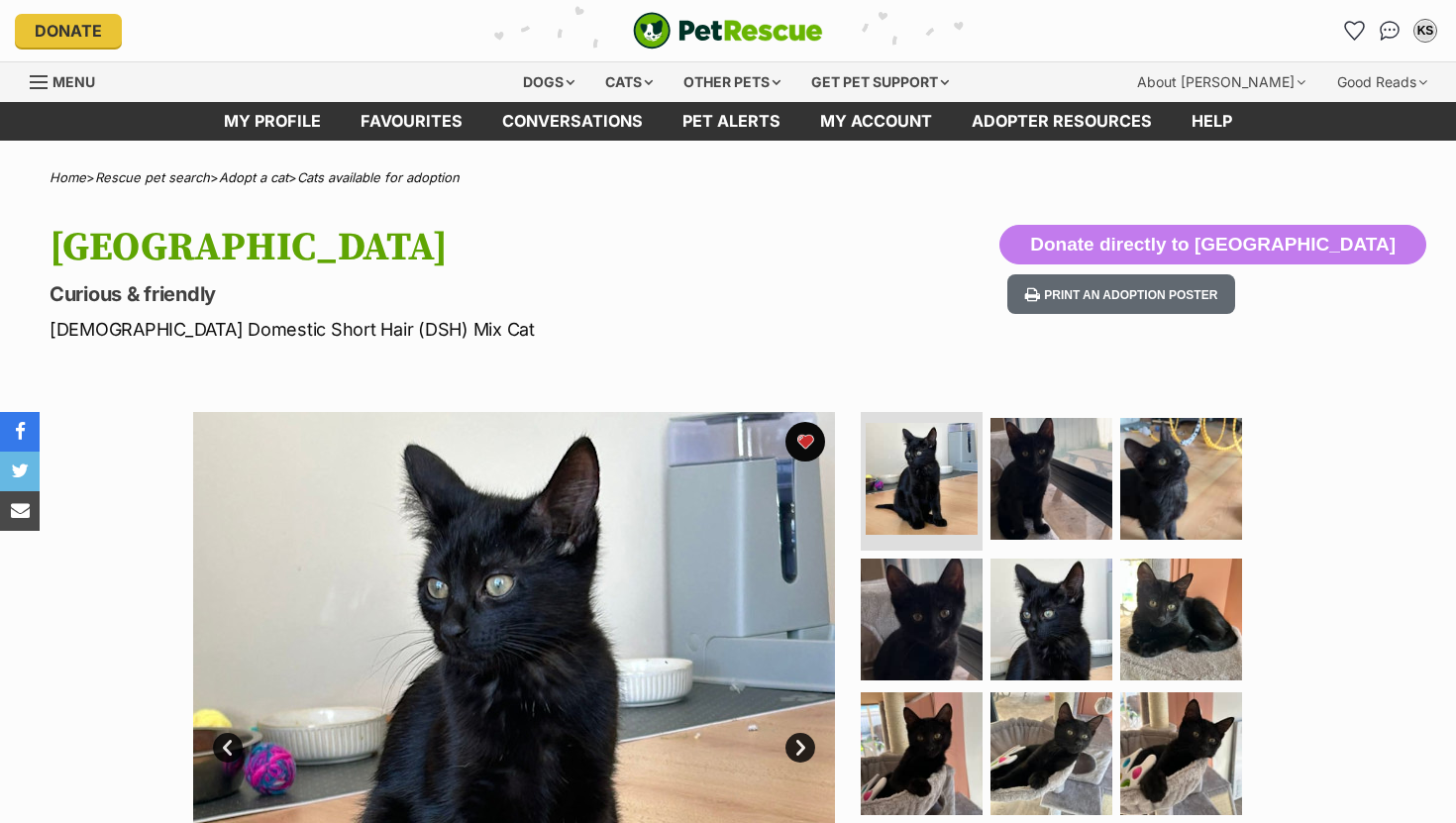 scroll, scrollTop: 0, scrollLeft: 0, axis: both 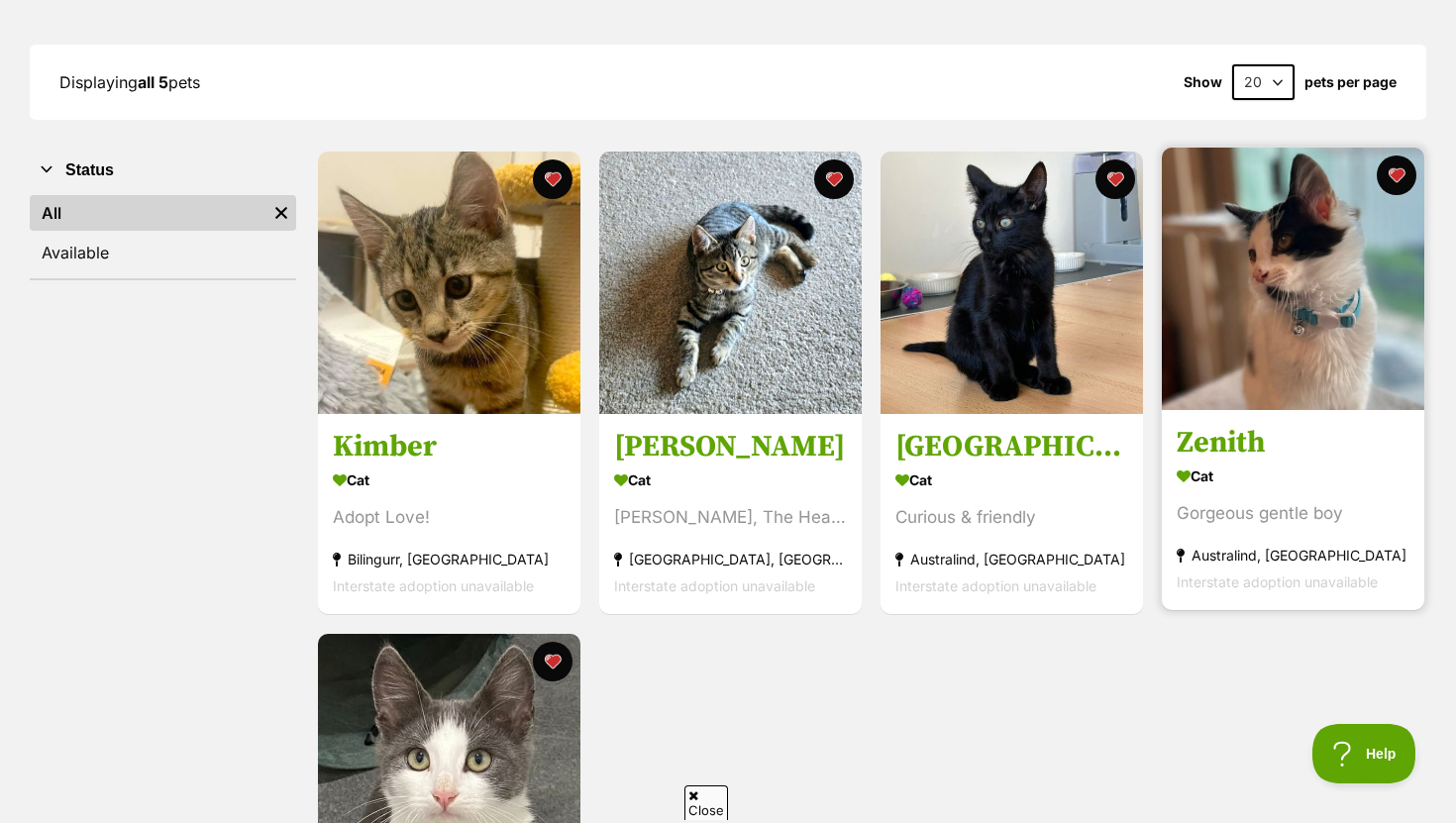 click at bounding box center (1293, 278) 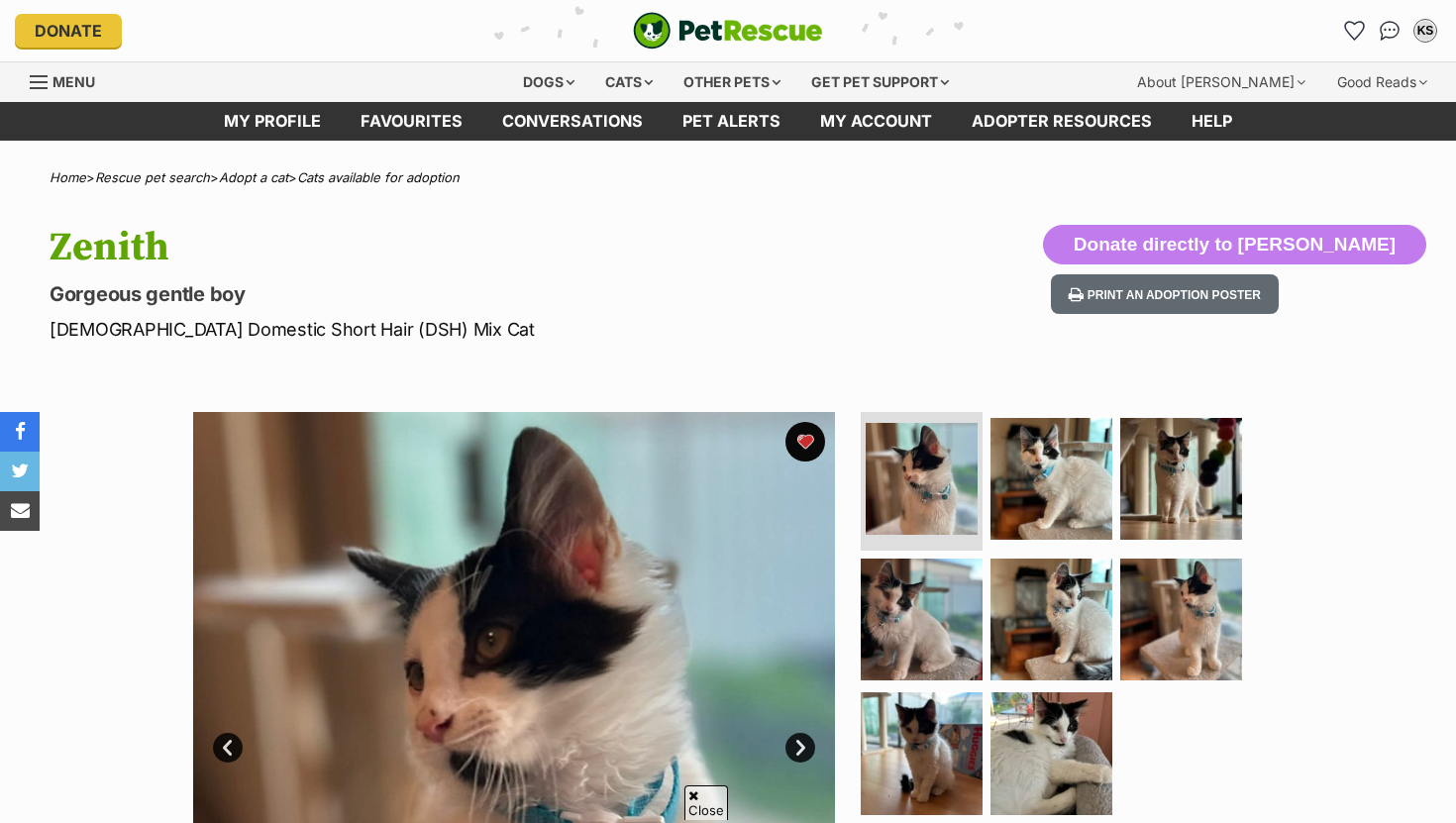 scroll, scrollTop: 861, scrollLeft: 0, axis: vertical 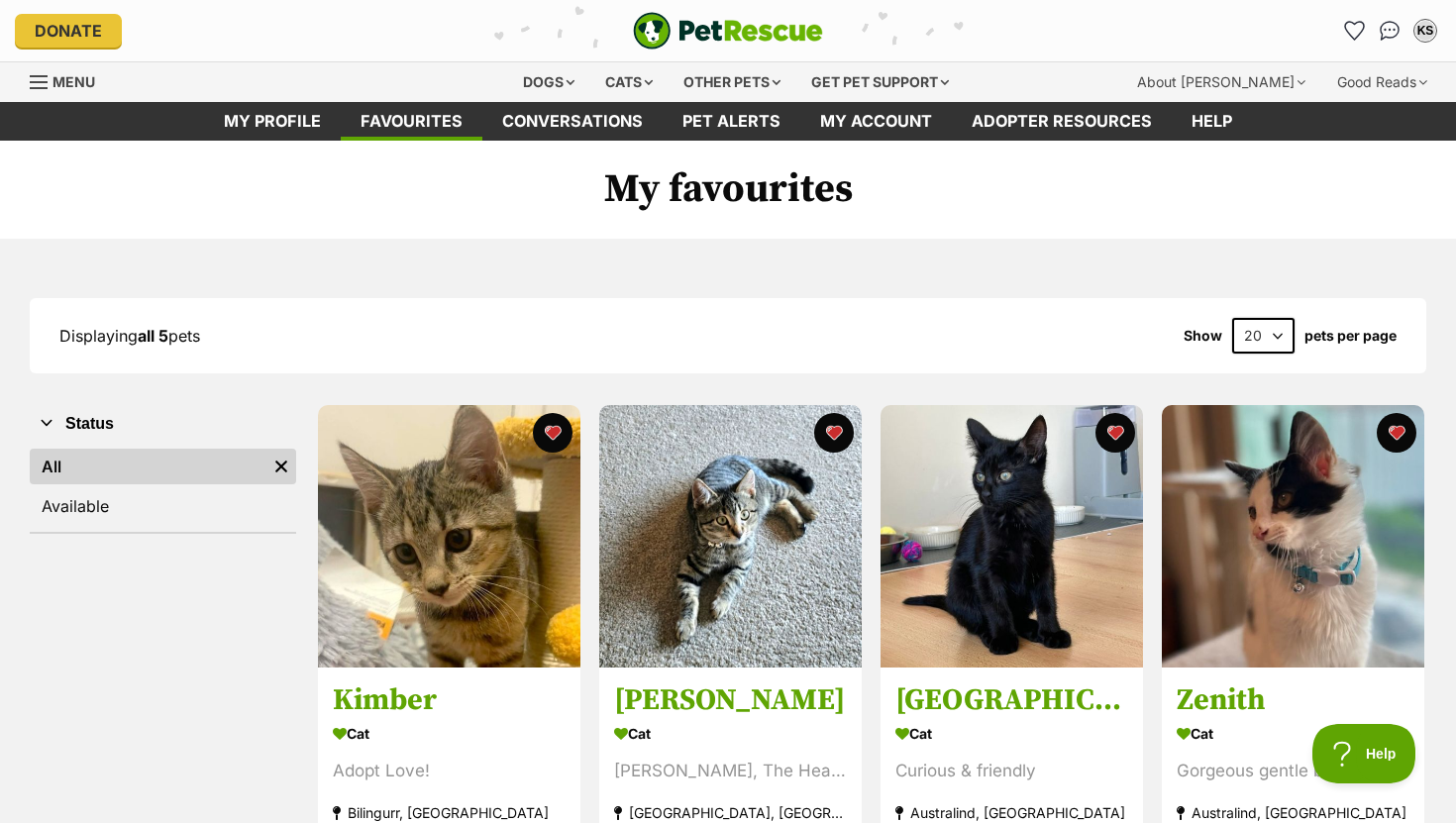 click on "Menu" at bounding box center (69, 80) 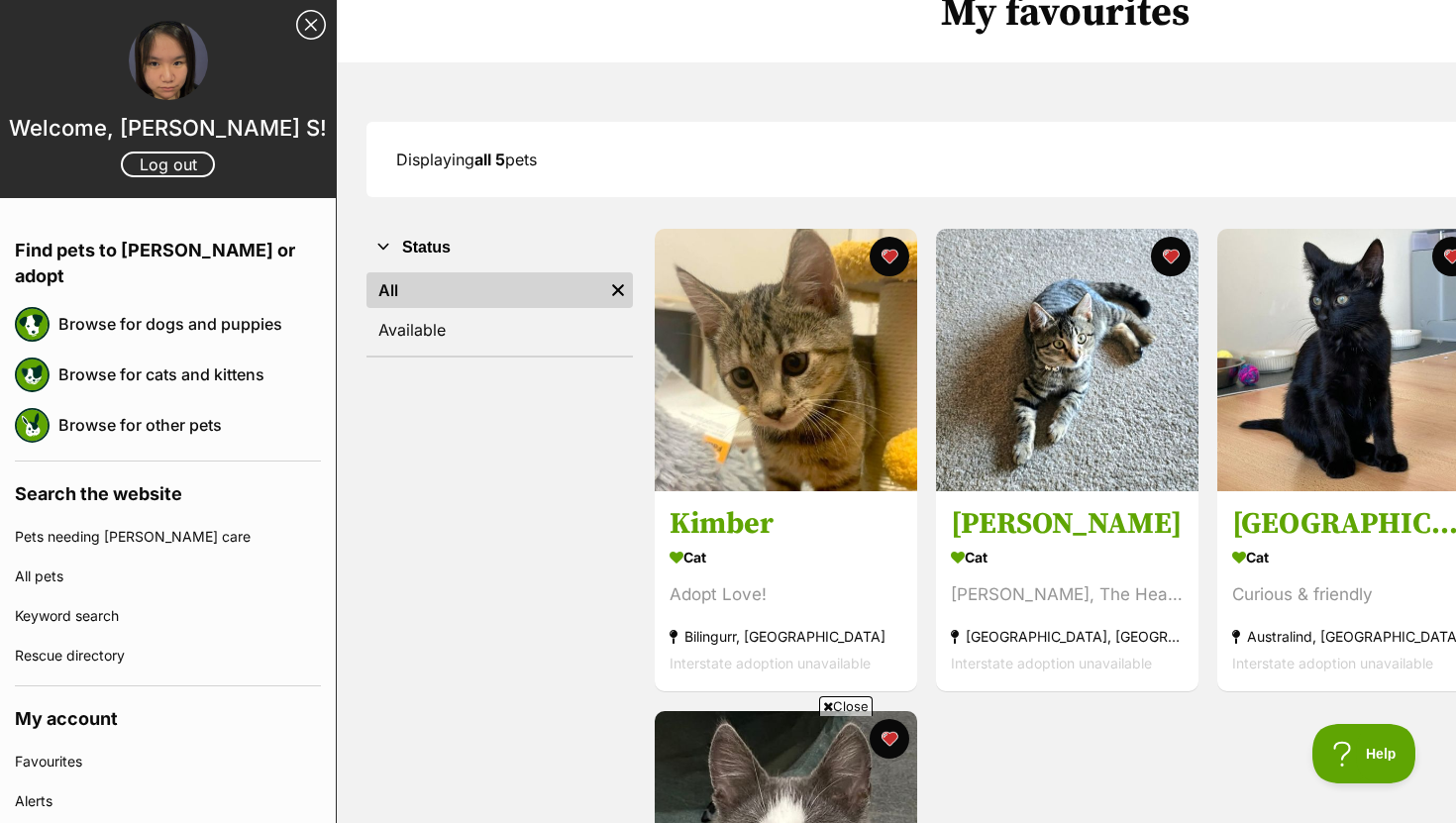 scroll, scrollTop: 254, scrollLeft: 0, axis: vertical 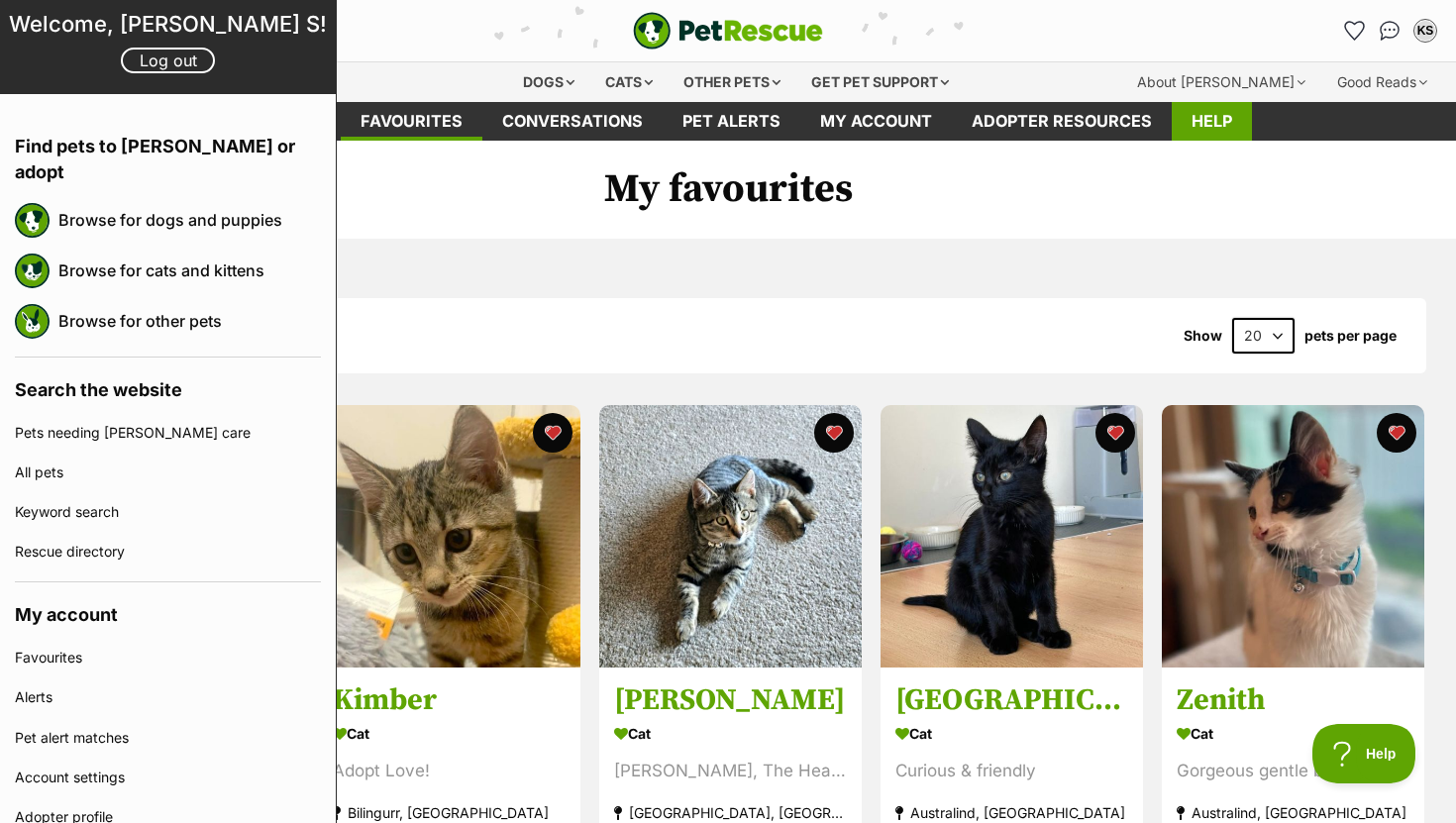 click on "Help" at bounding box center [1211, 121] 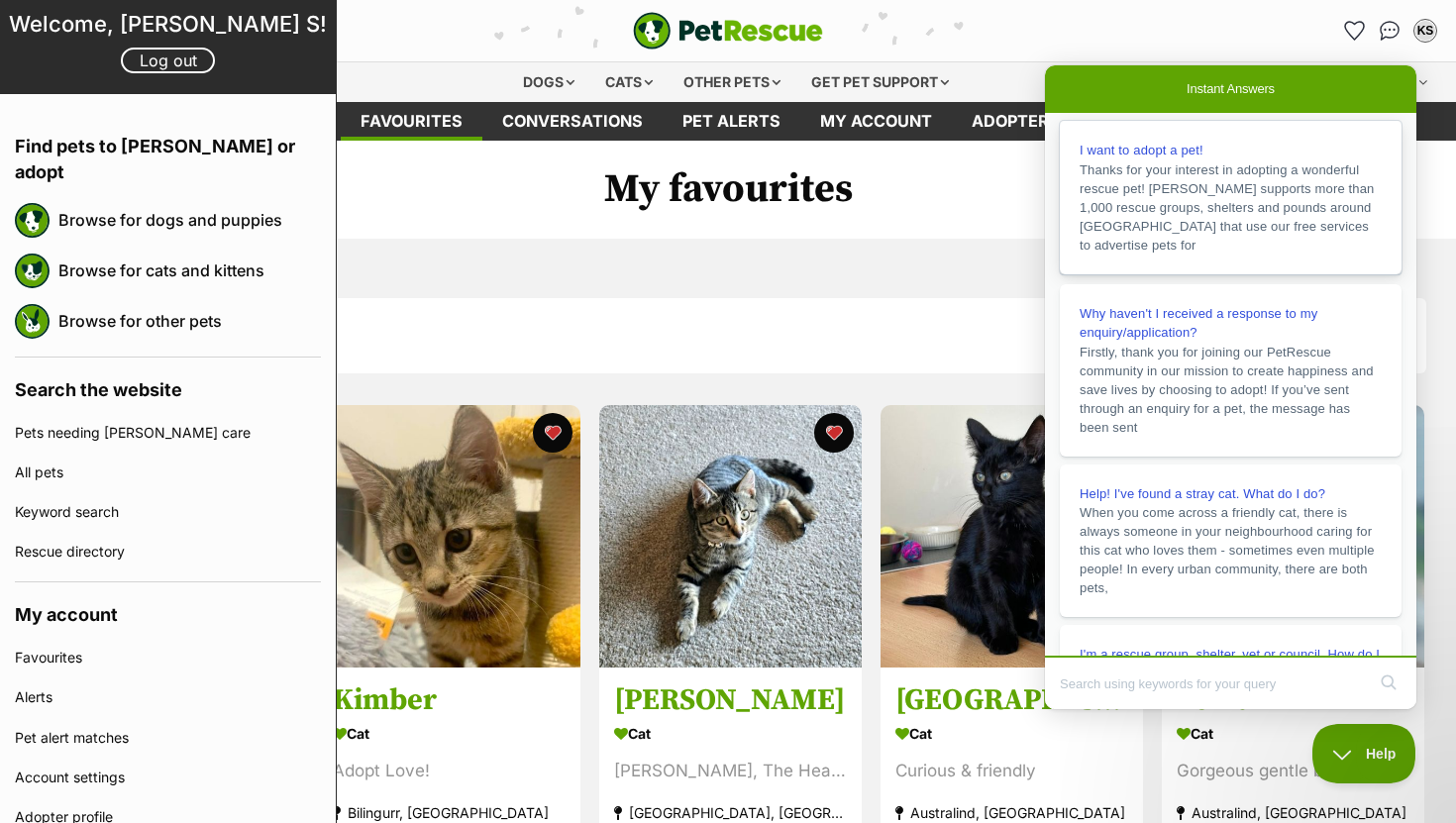 scroll, scrollTop: 0, scrollLeft: 0, axis: both 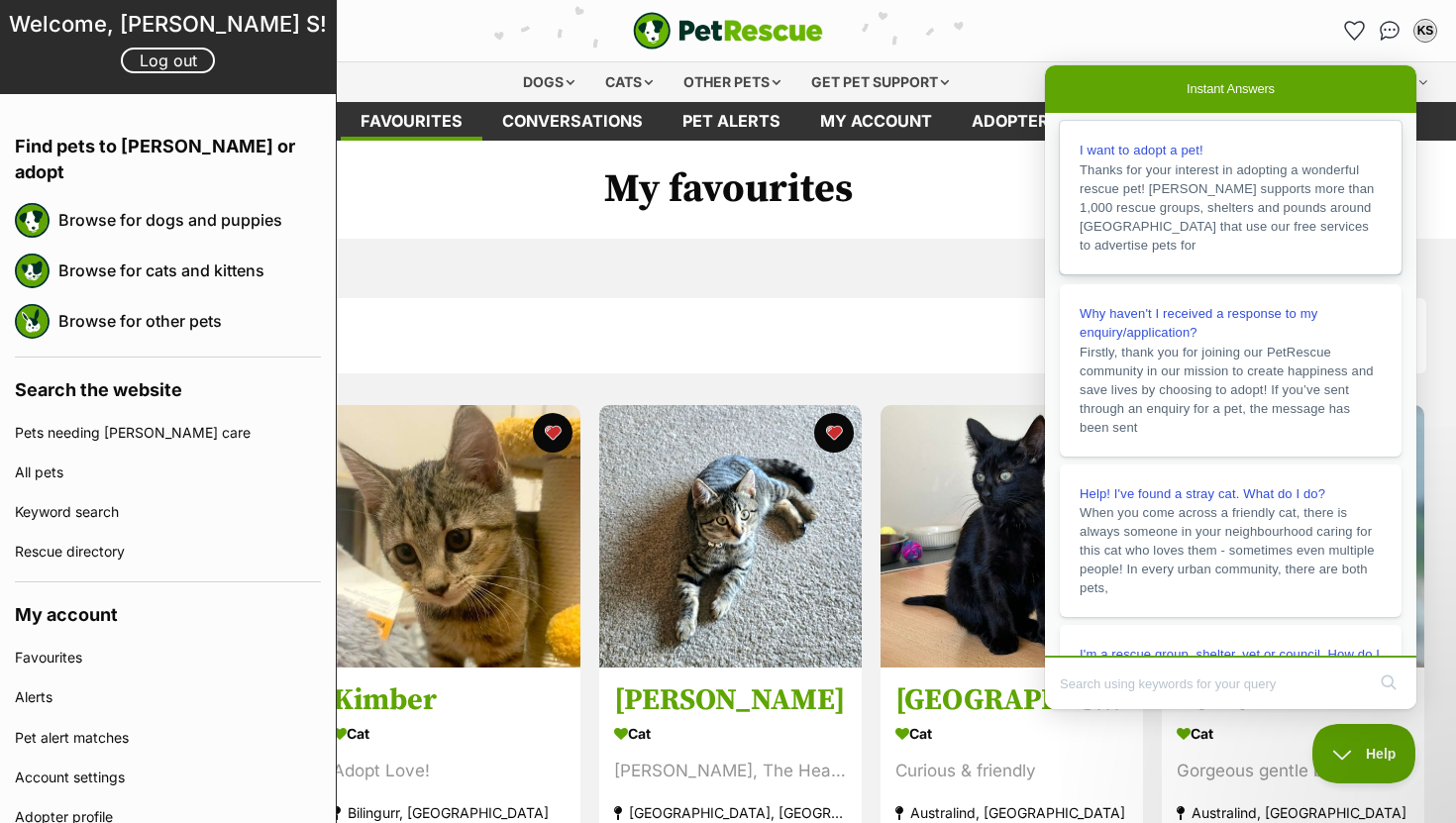 click on "Thanks for your interest in adopting a wonderful rescue pet! [PERSON_NAME] supports more than 1,000 rescue groups, shelters and pounds around [GEOGRAPHIC_DATA] that use our free services to advertise pets for" at bounding box center (1227, 207) 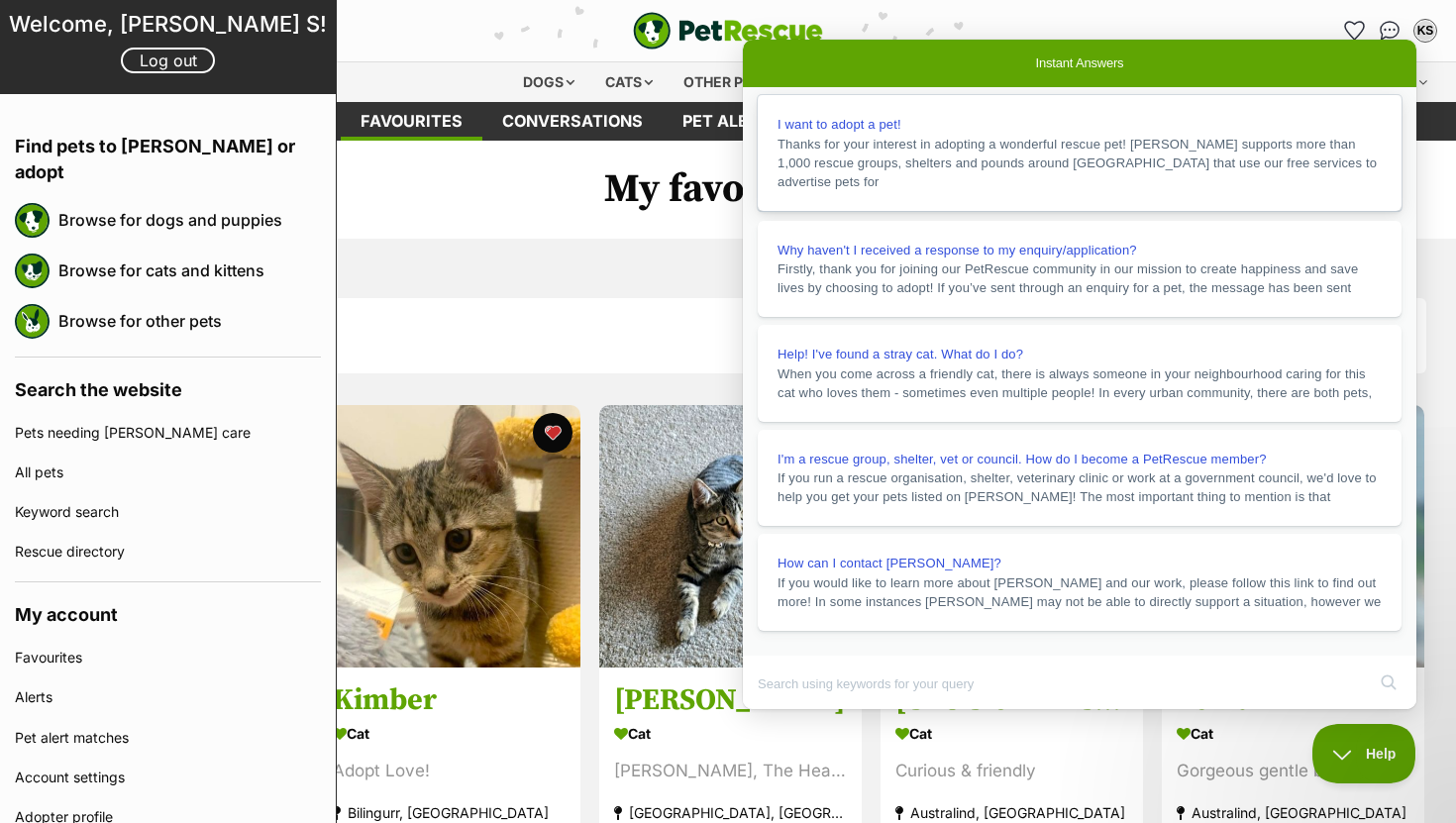 scroll, scrollTop: 0, scrollLeft: 0, axis: both 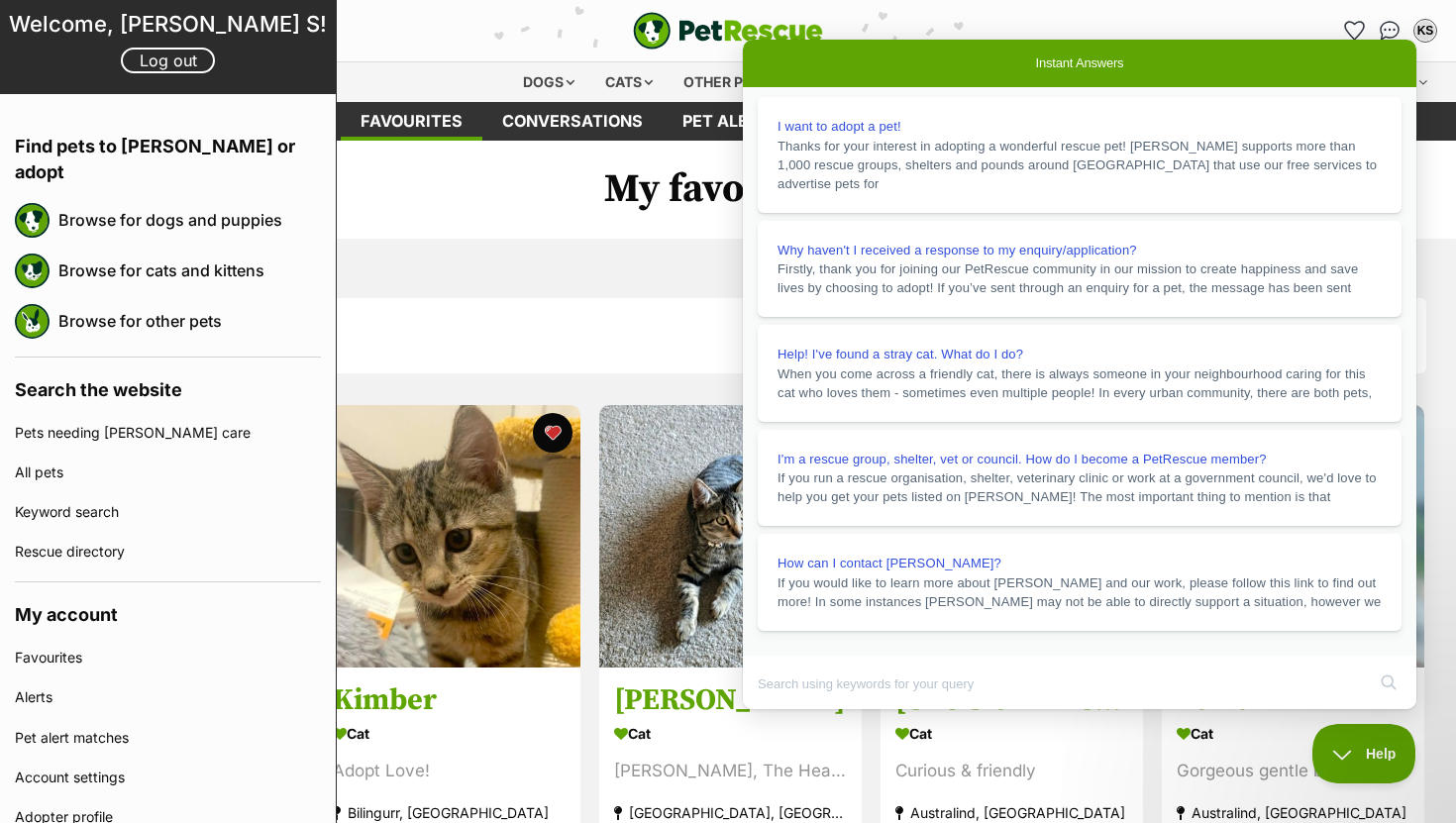 click on "Close" at bounding box center (762, 723) 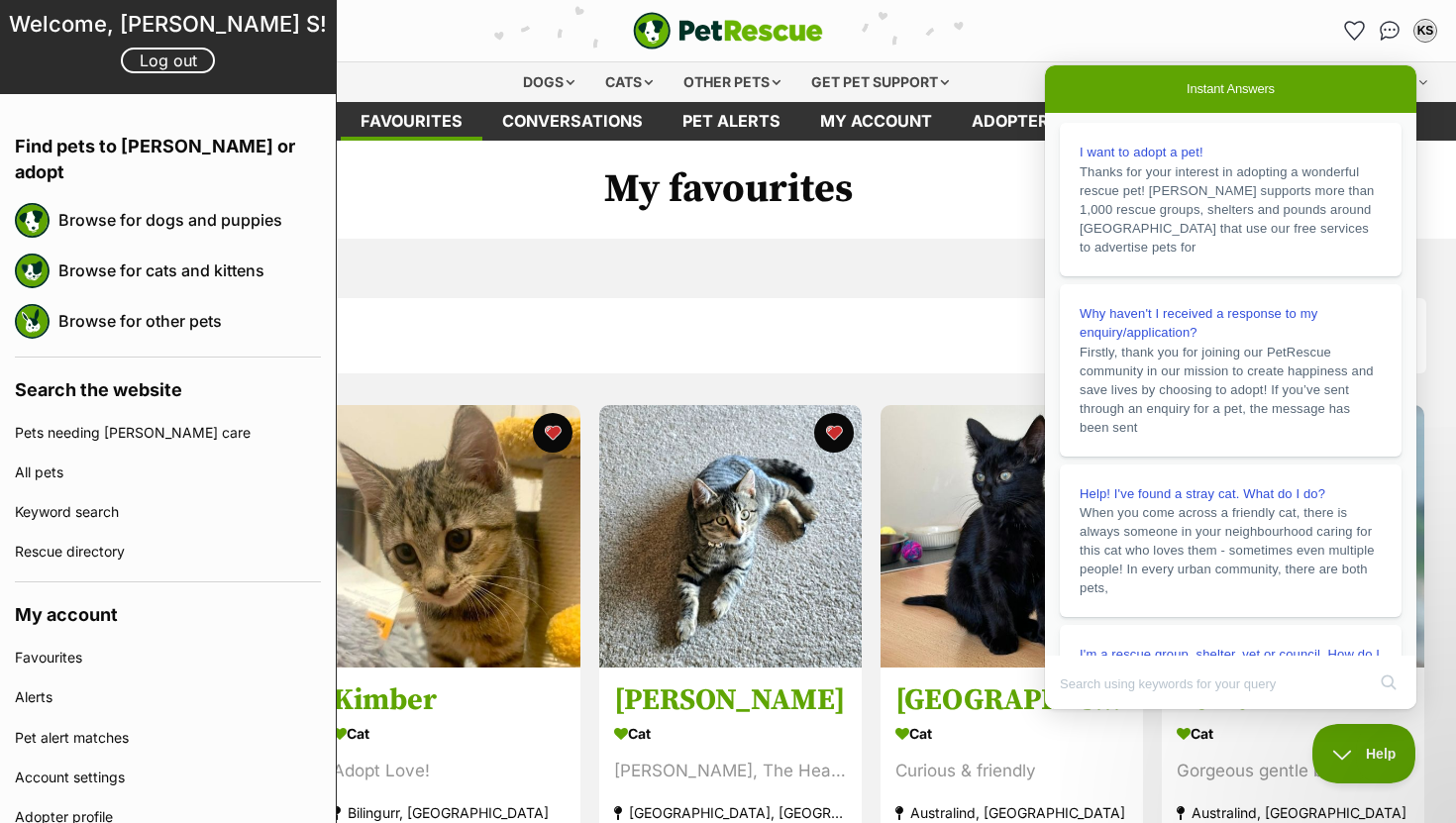 click on "Instant Answers" at bounding box center [1230, 89] 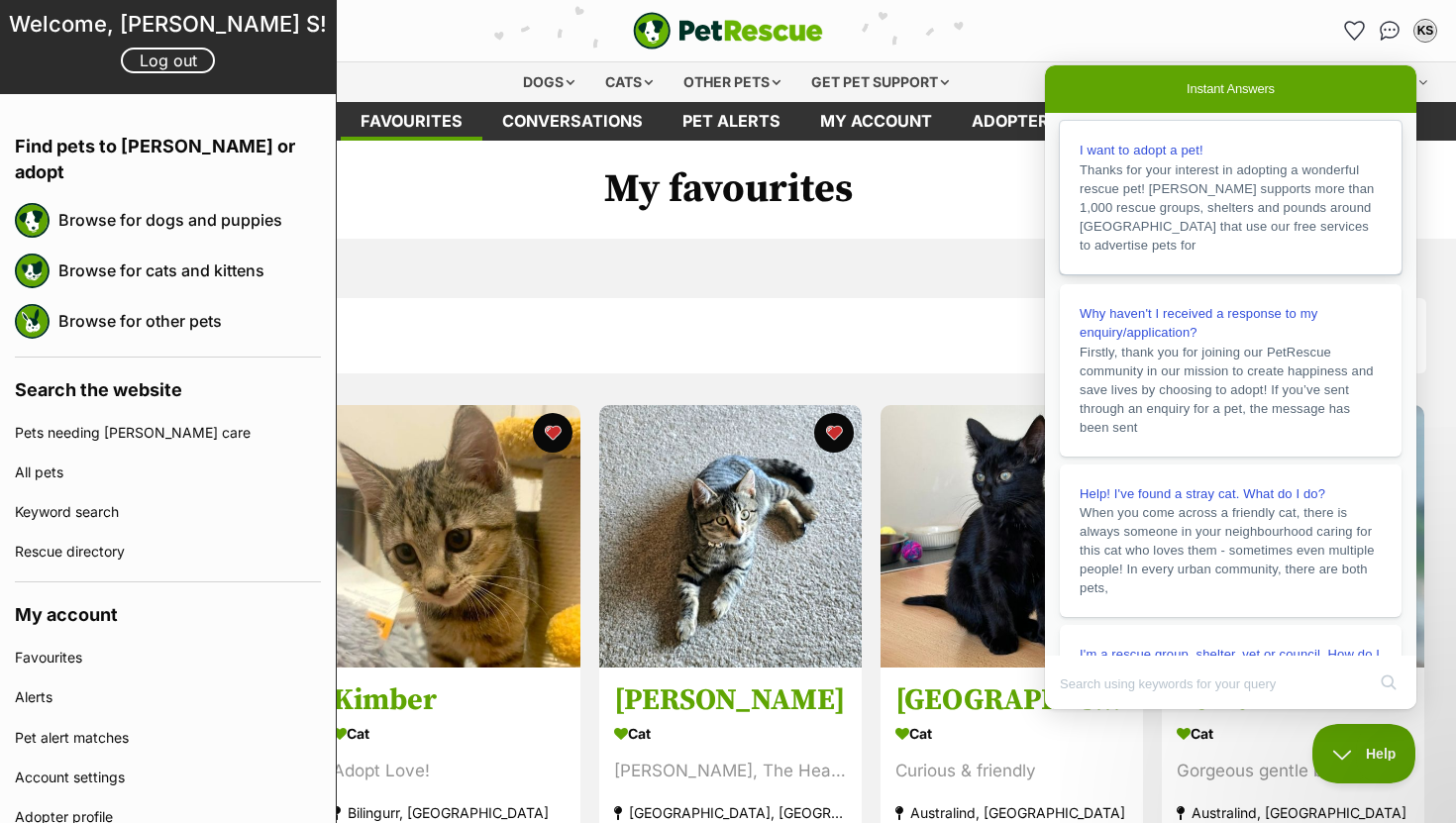 scroll, scrollTop: 0, scrollLeft: 0, axis: both 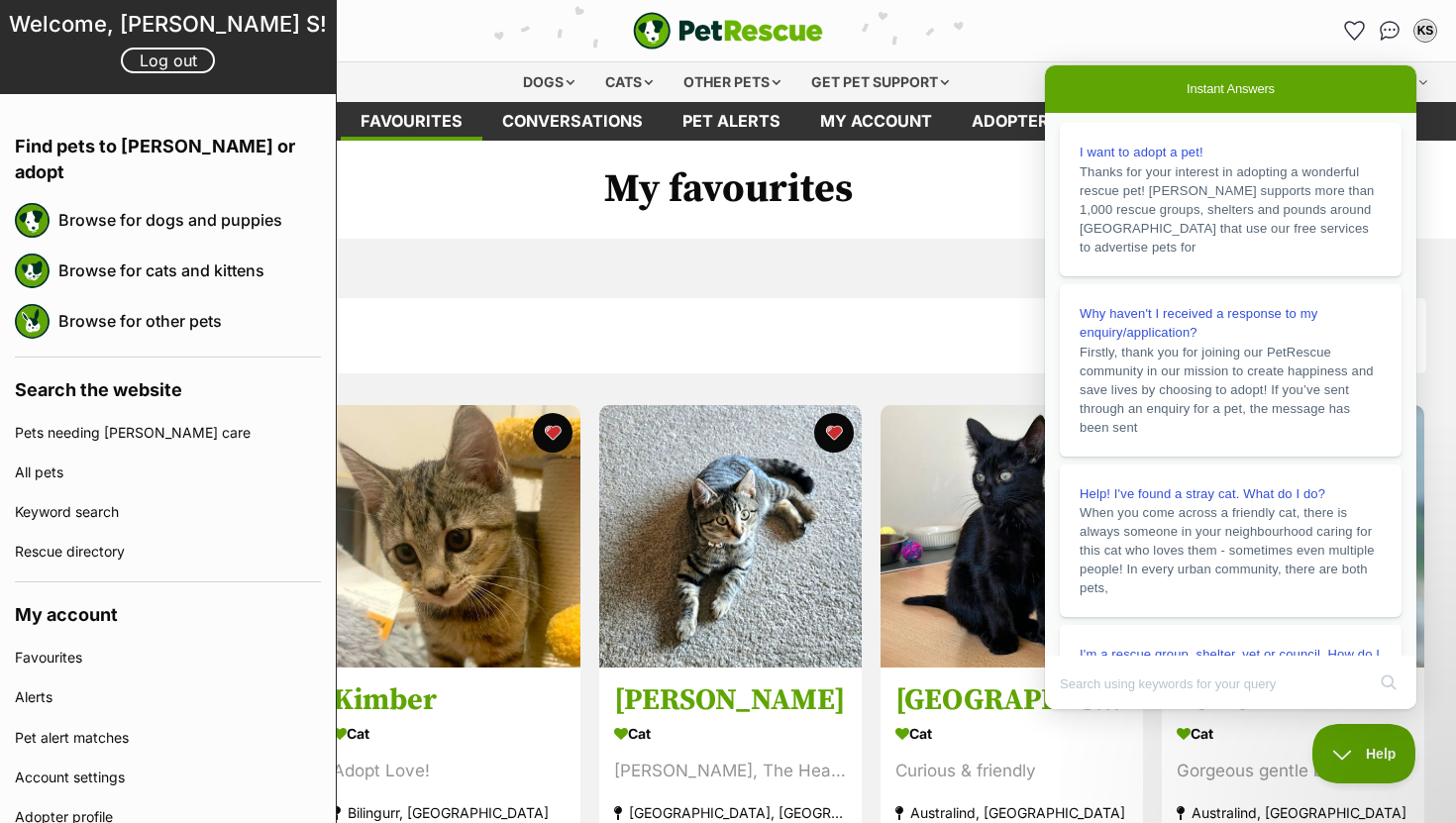 click on "Donate
PetRescue home
KS
My account
KS
Khatryne S
Edit profile
Log out
Pet alerts
Pet alert matches
Account settings
Change password" at bounding box center [728, 31] 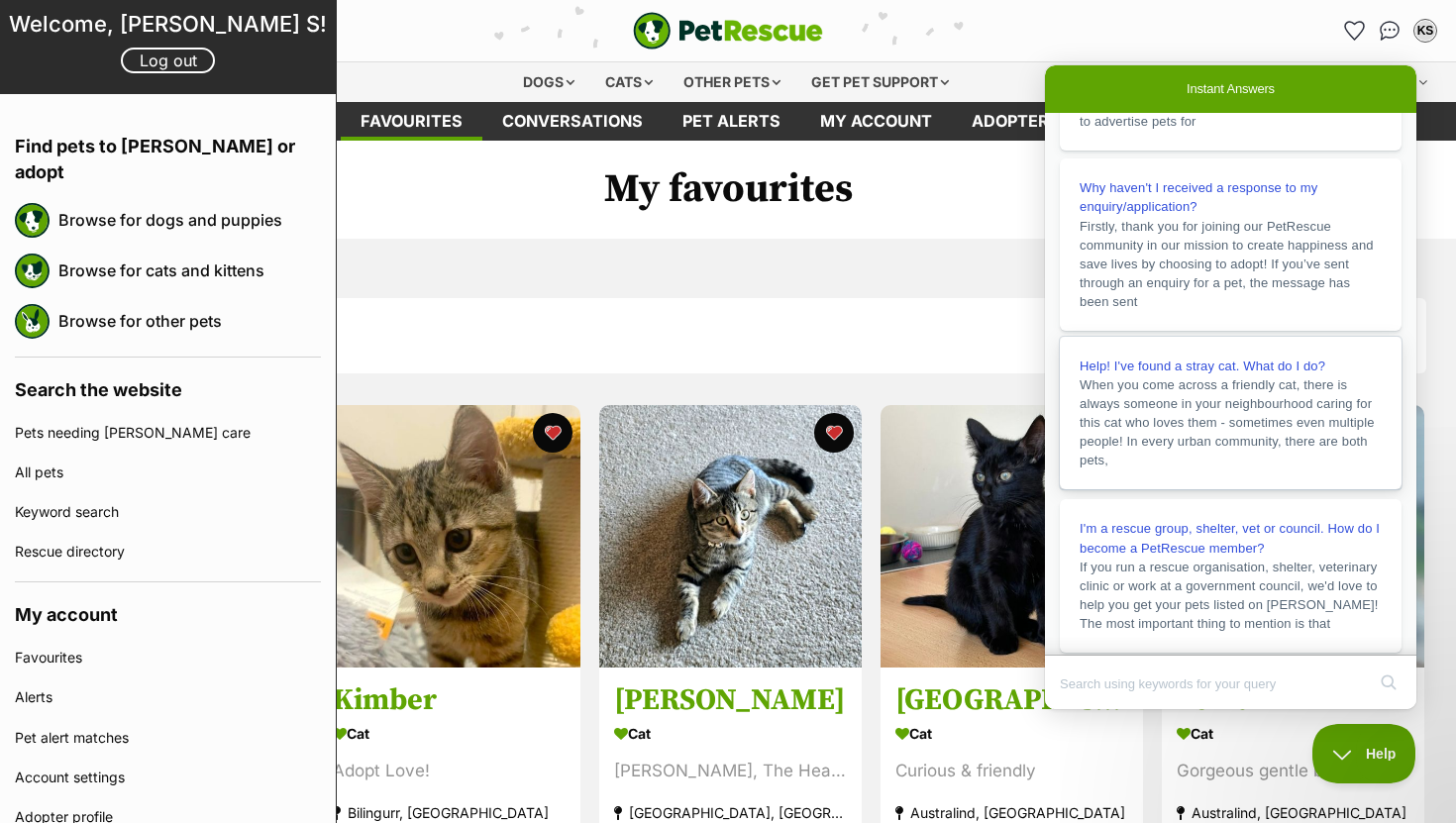 scroll, scrollTop: 130, scrollLeft: 0, axis: vertical 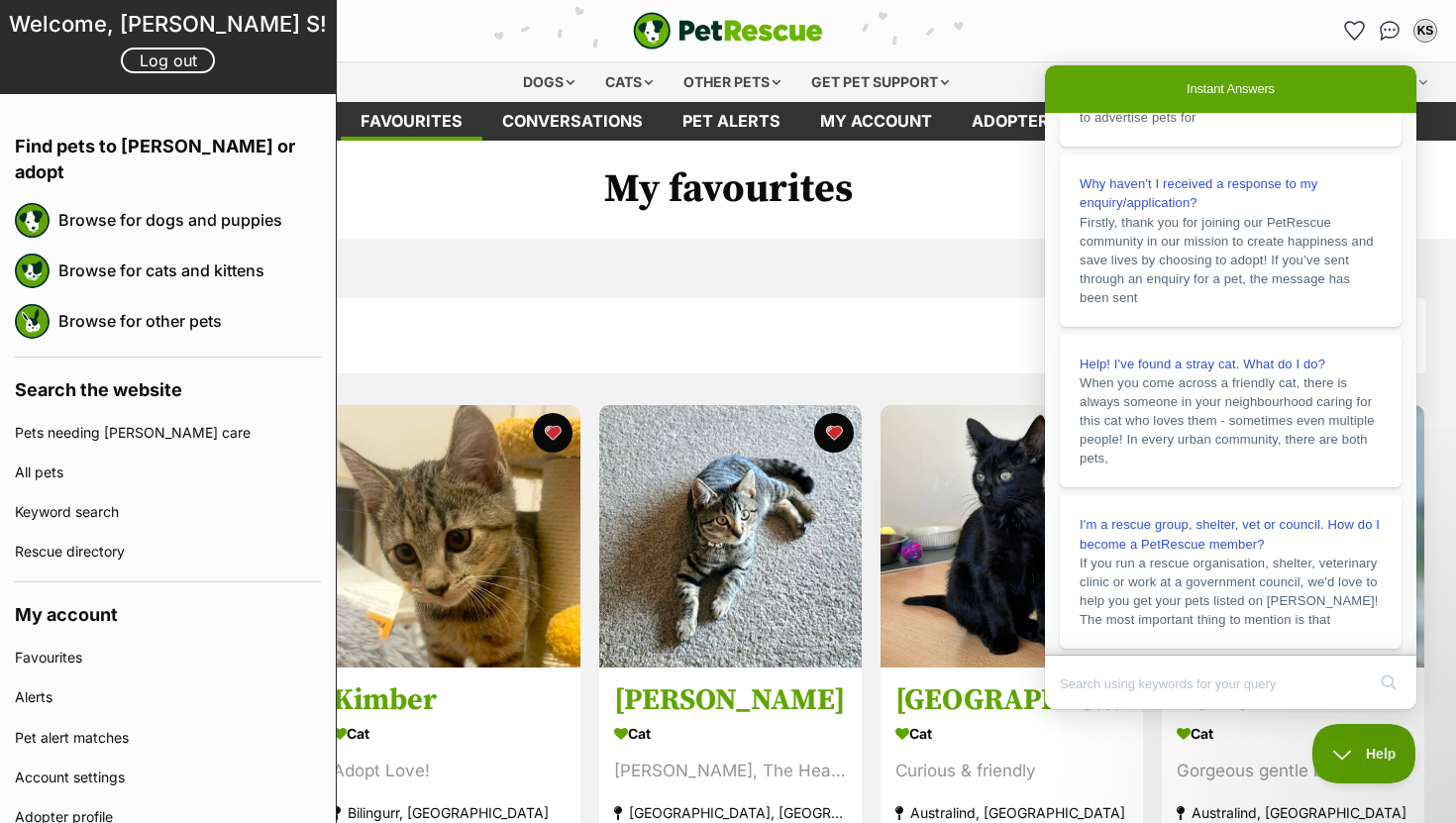 click on "Displaying  all 5  pets
Show 20 40 60 pets per page
Visit PetRescue TV (external site)
Boop this!
Status
All
Remove filter
Available
Kimber
Cat
Adopt Love!
Bilingurr, WA
Interstate adoption unavailable
Advertisement
Kwoka
Cat
Kwoka, The Heart-Stealer!
Pegs Creek, WA
Interstate adoption unavailable
Salem
Cat
Curious & friendly
Australind, WA
Interstate adoption unavailable
Zenith
Cat
Gorgeous gentle boy
Australind, WA
Interstate adoption unavailable
Harvey
Cat
Loves to lap cuddle
Australind, WA
Interstate adoption unavailable" at bounding box center (728, 825) 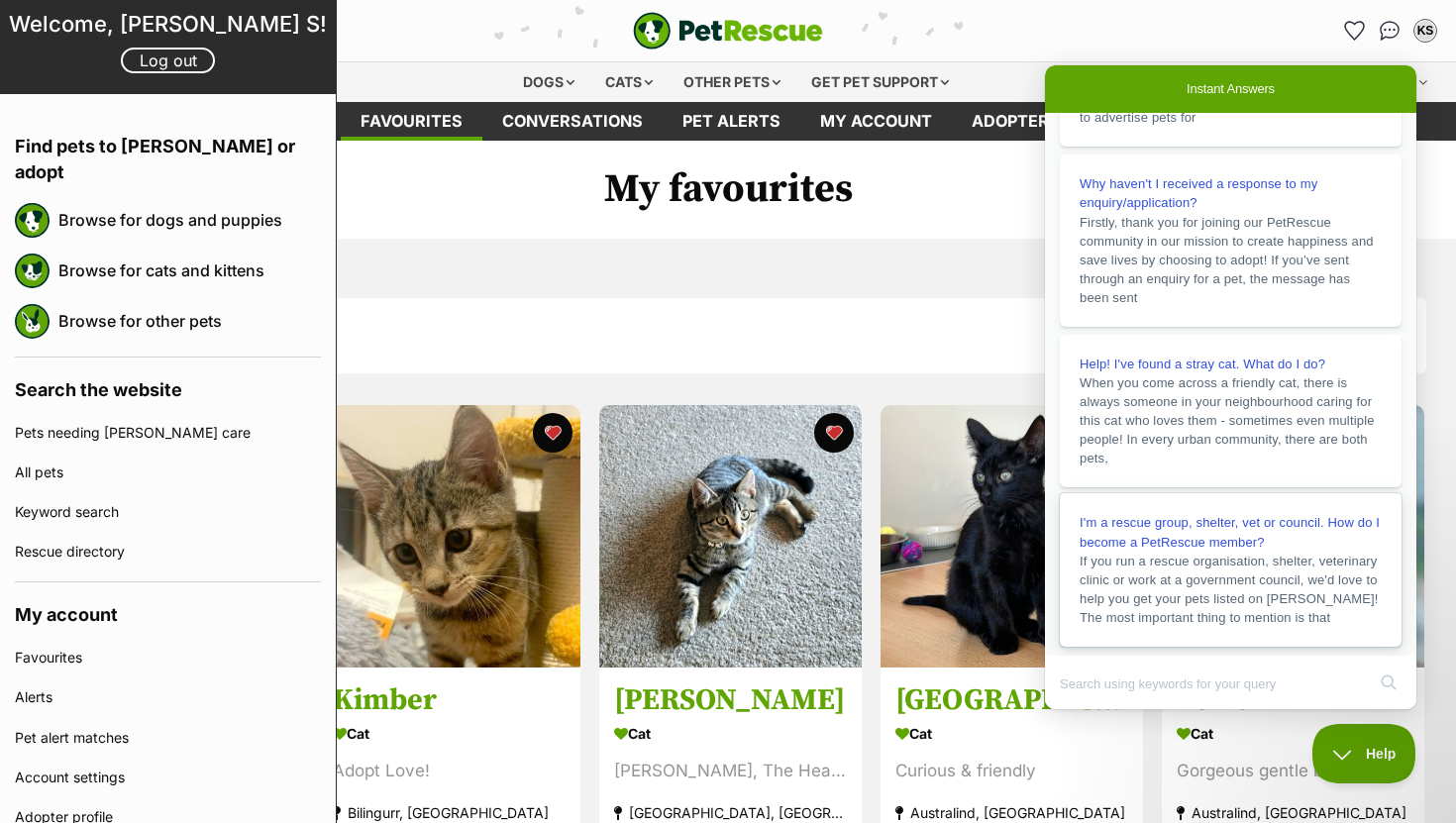 scroll, scrollTop: 323, scrollLeft: 0, axis: vertical 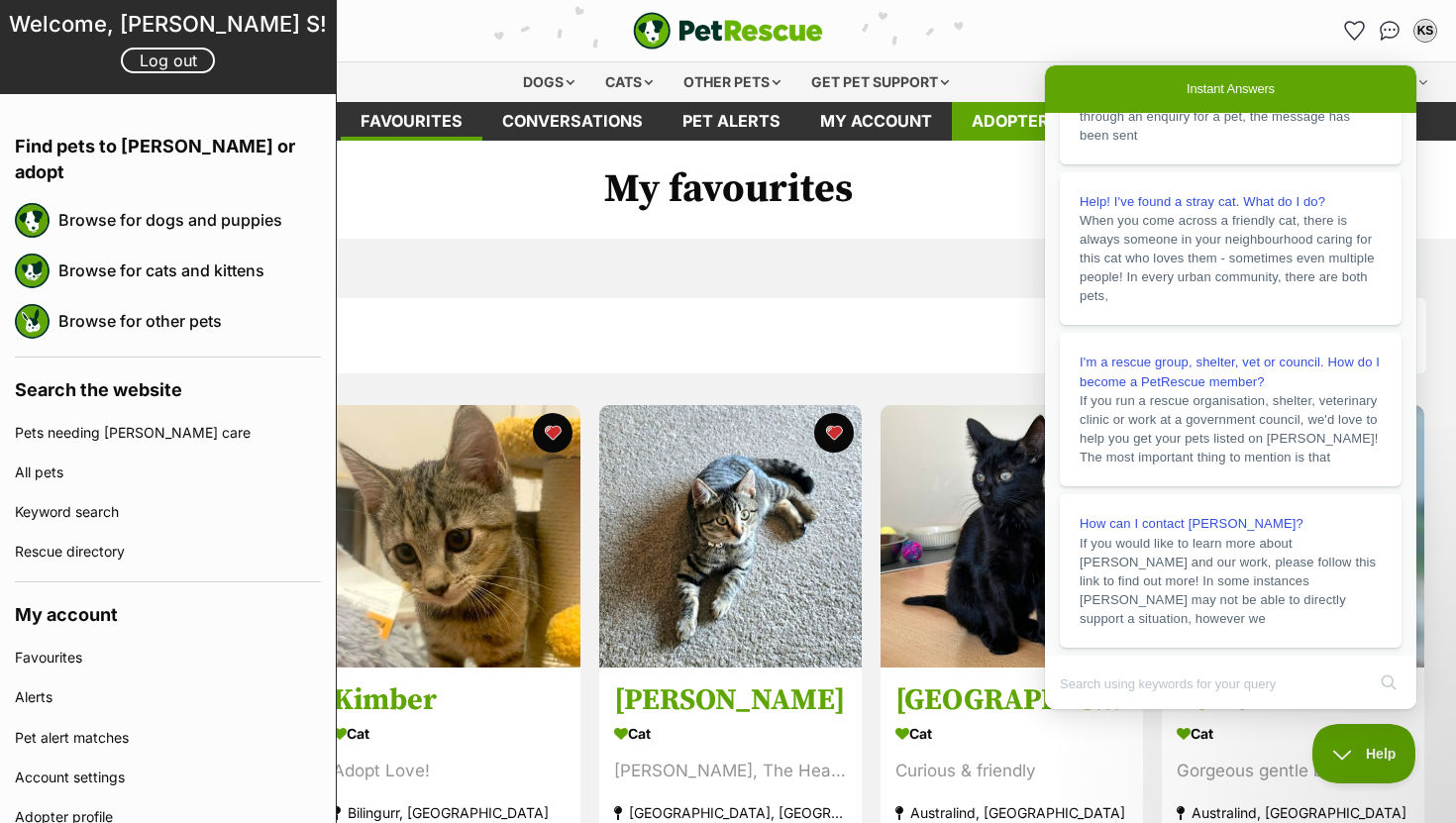 click on "Adopter resources" at bounding box center [1062, 121] 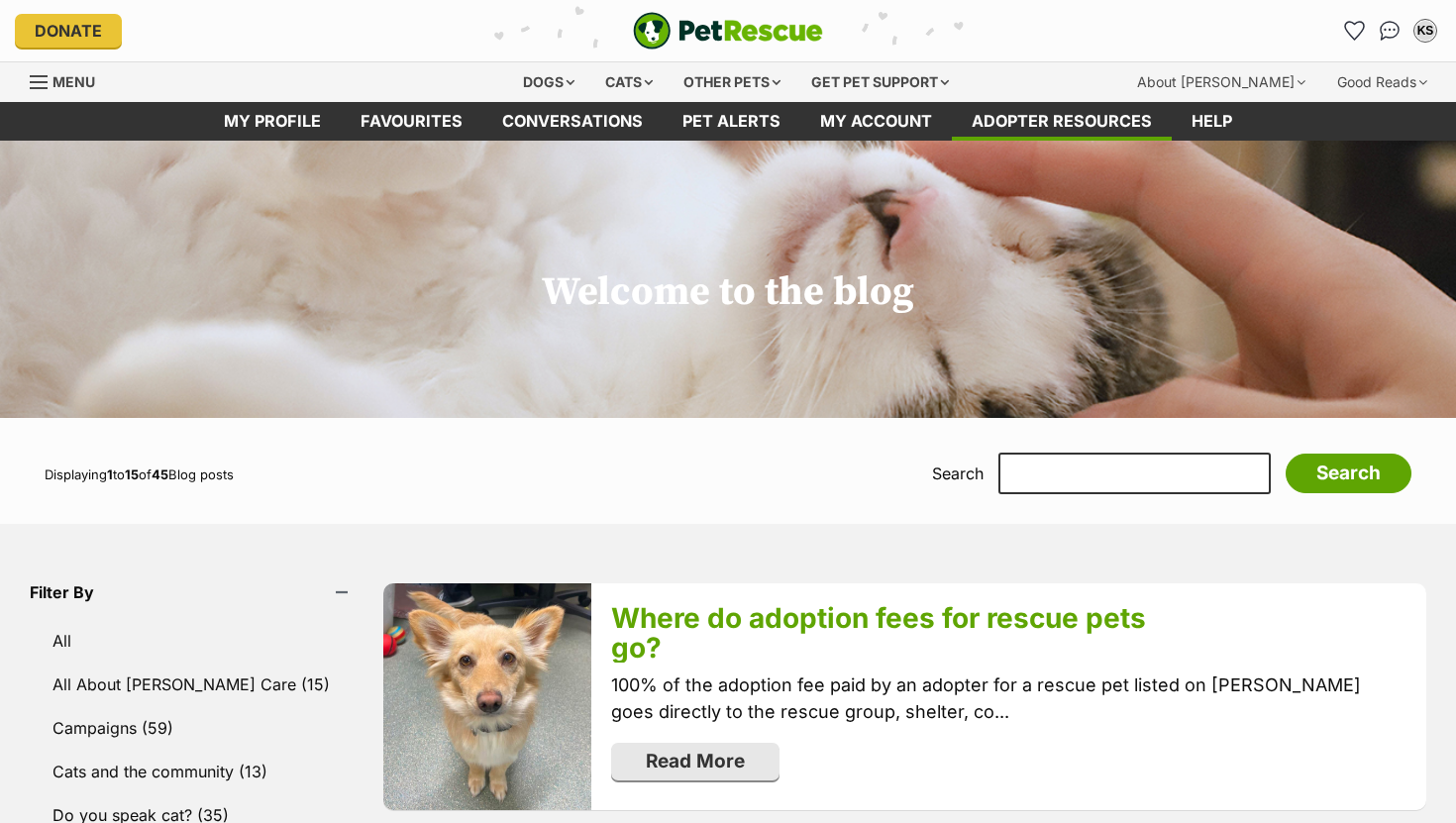 scroll, scrollTop: 0, scrollLeft: 0, axis: both 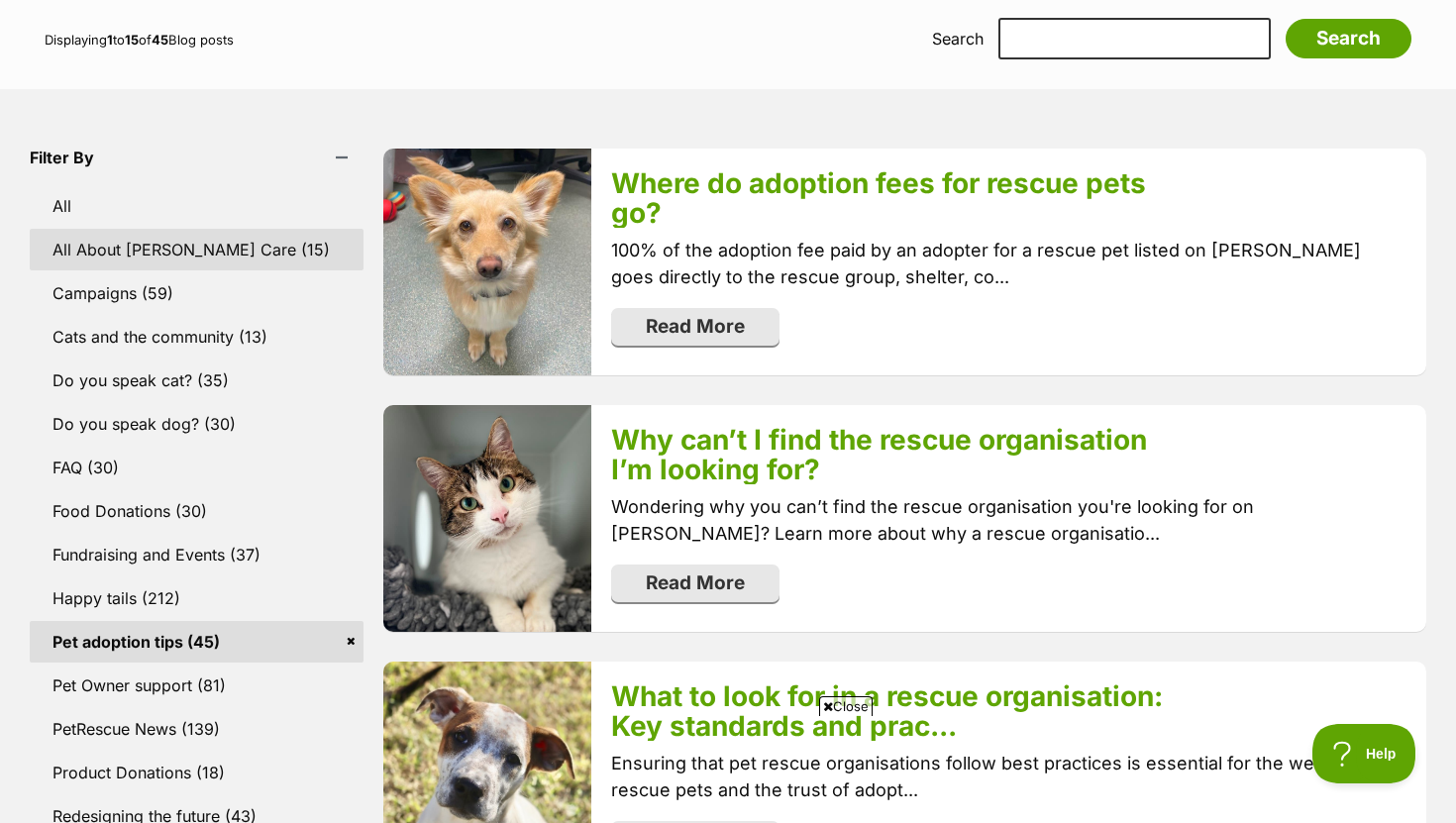 click on "All About Foster Care (15)" at bounding box center (196, 250) 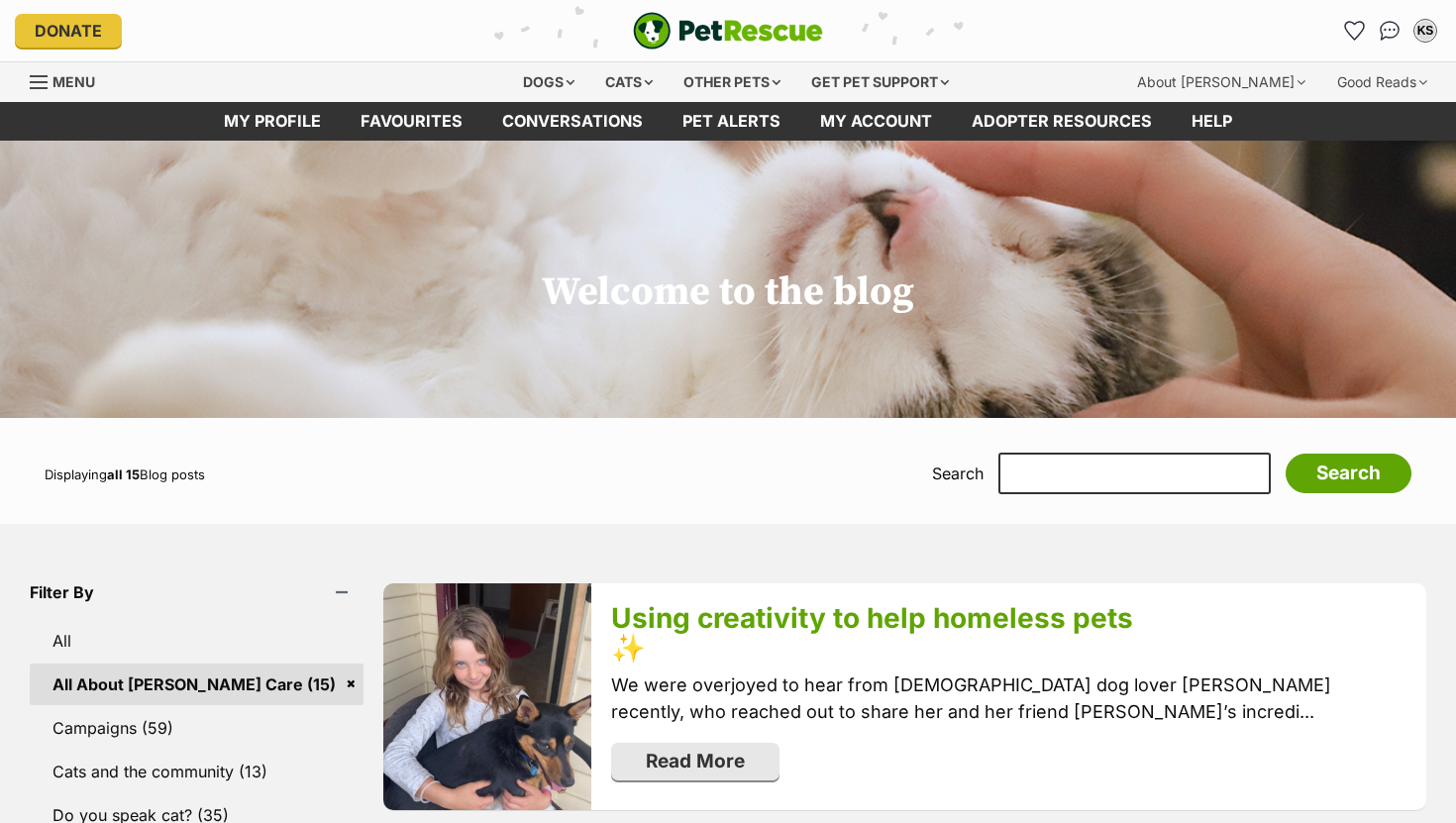 scroll, scrollTop: 0, scrollLeft: 0, axis: both 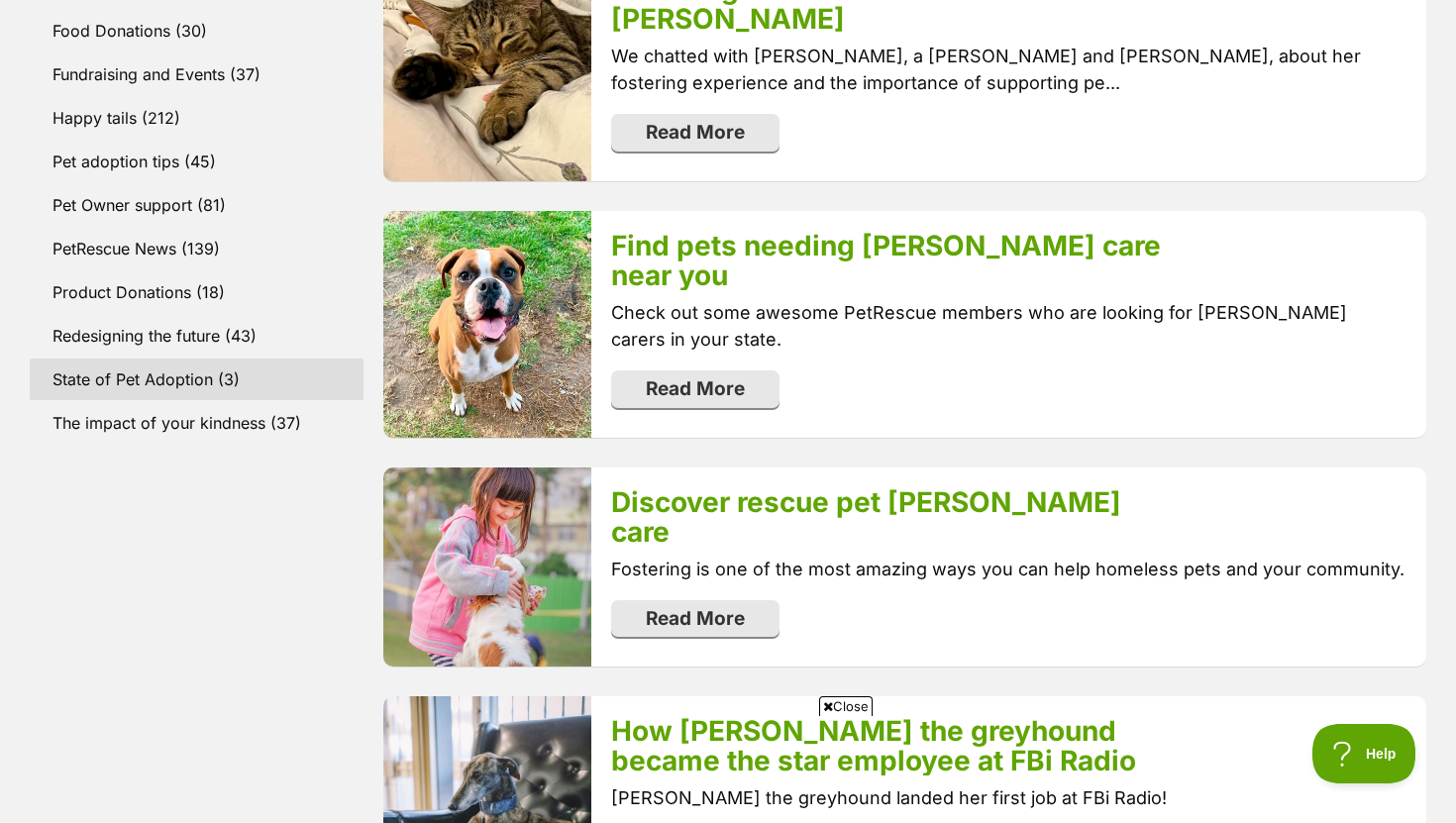 click on "State of Pet Adoption (3)" at bounding box center [196, 379] 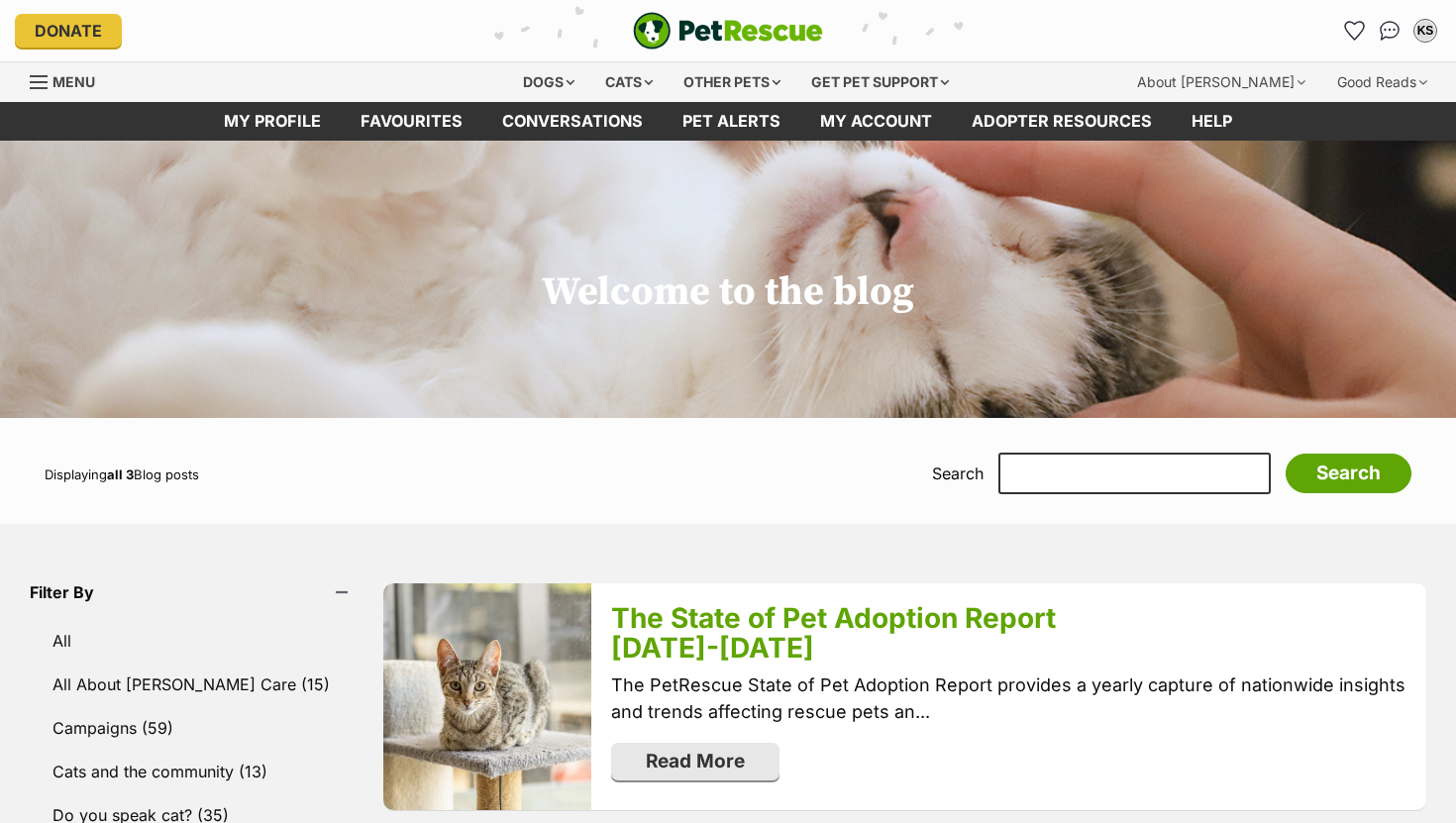 scroll, scrollTop: 0, scrollLeft: 0, axis: both 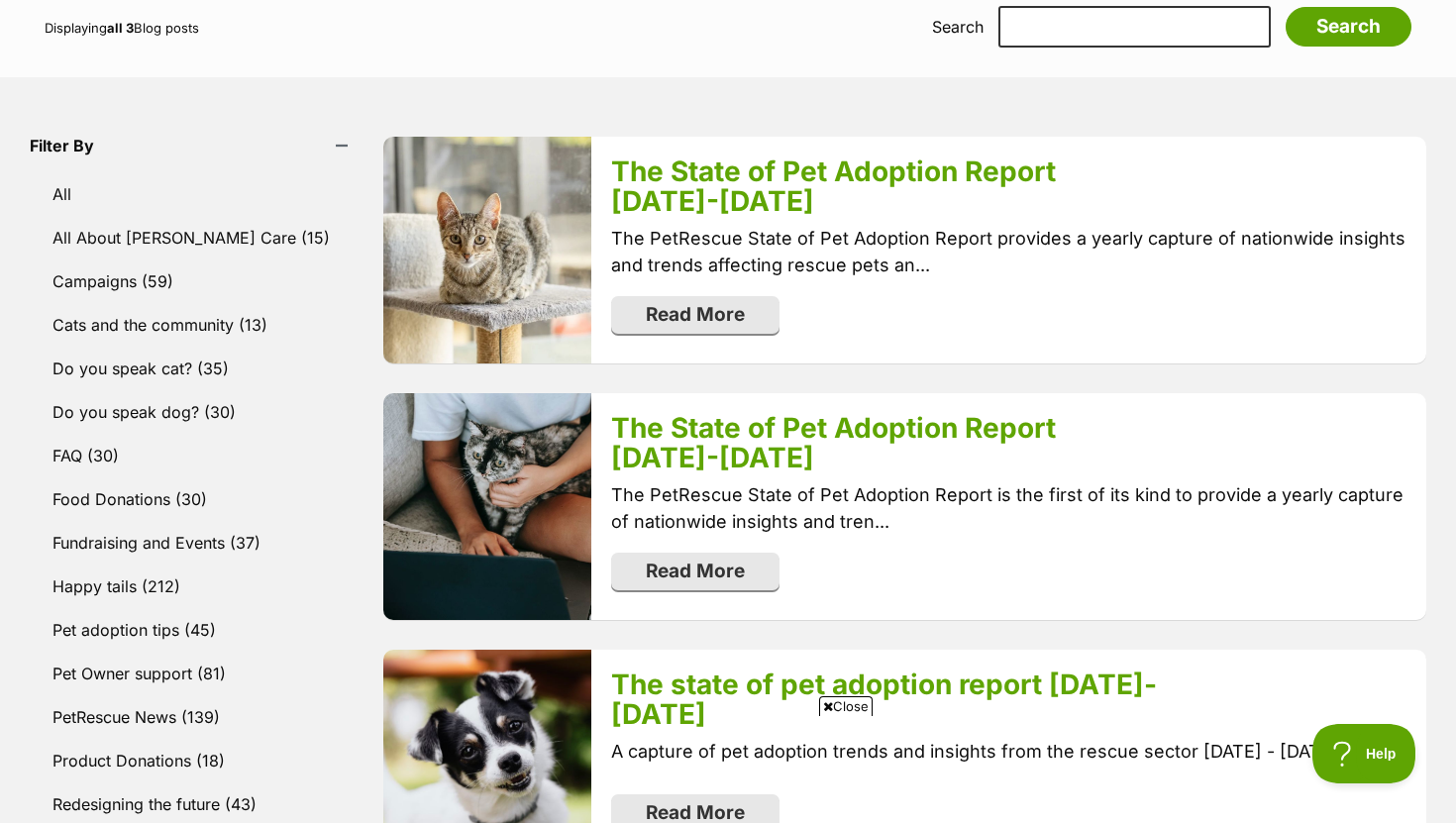 click at bounding box center [487, 250] 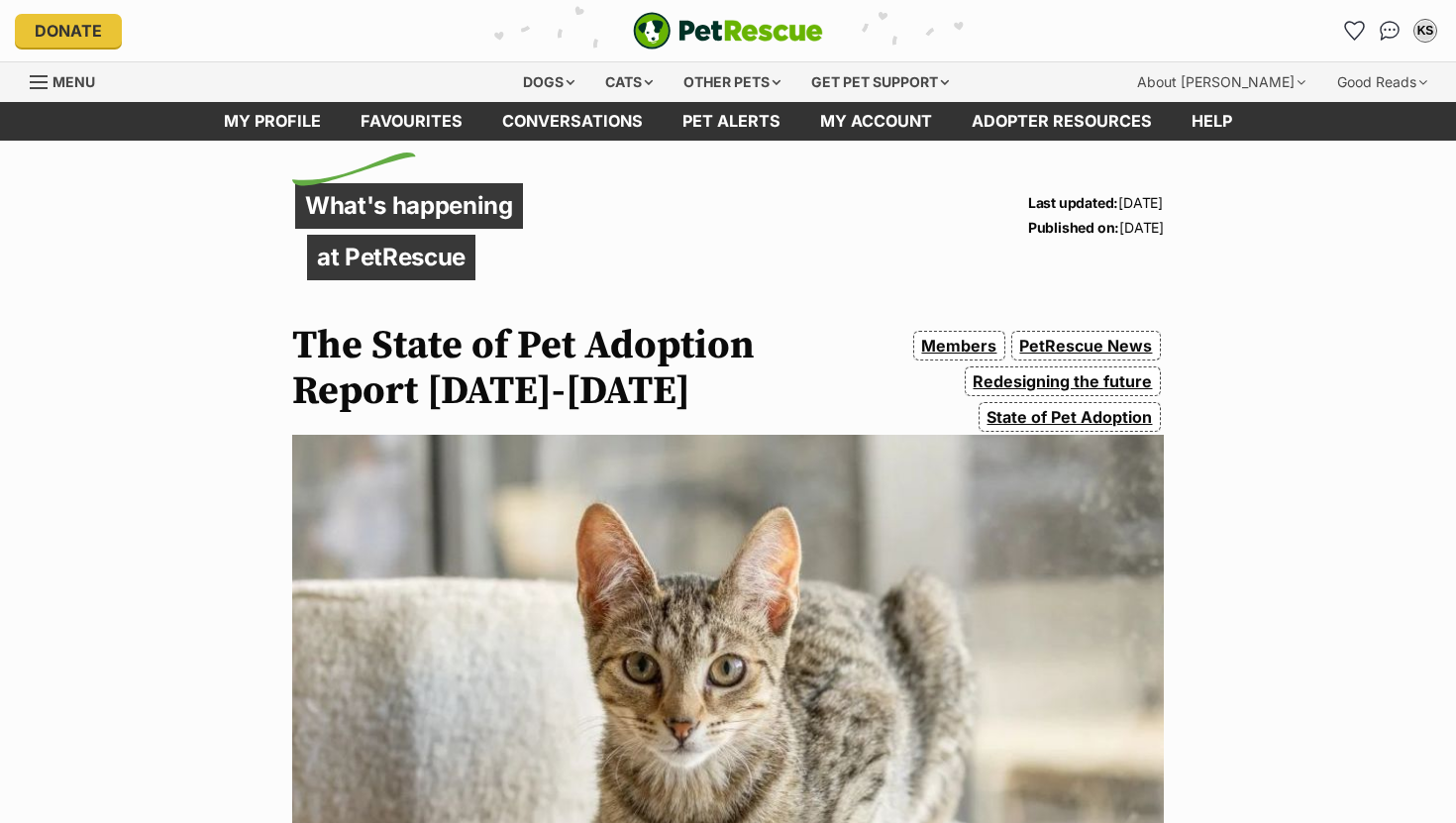 scroll, scrollTop: 0, scrollLeft: 0, axis: both 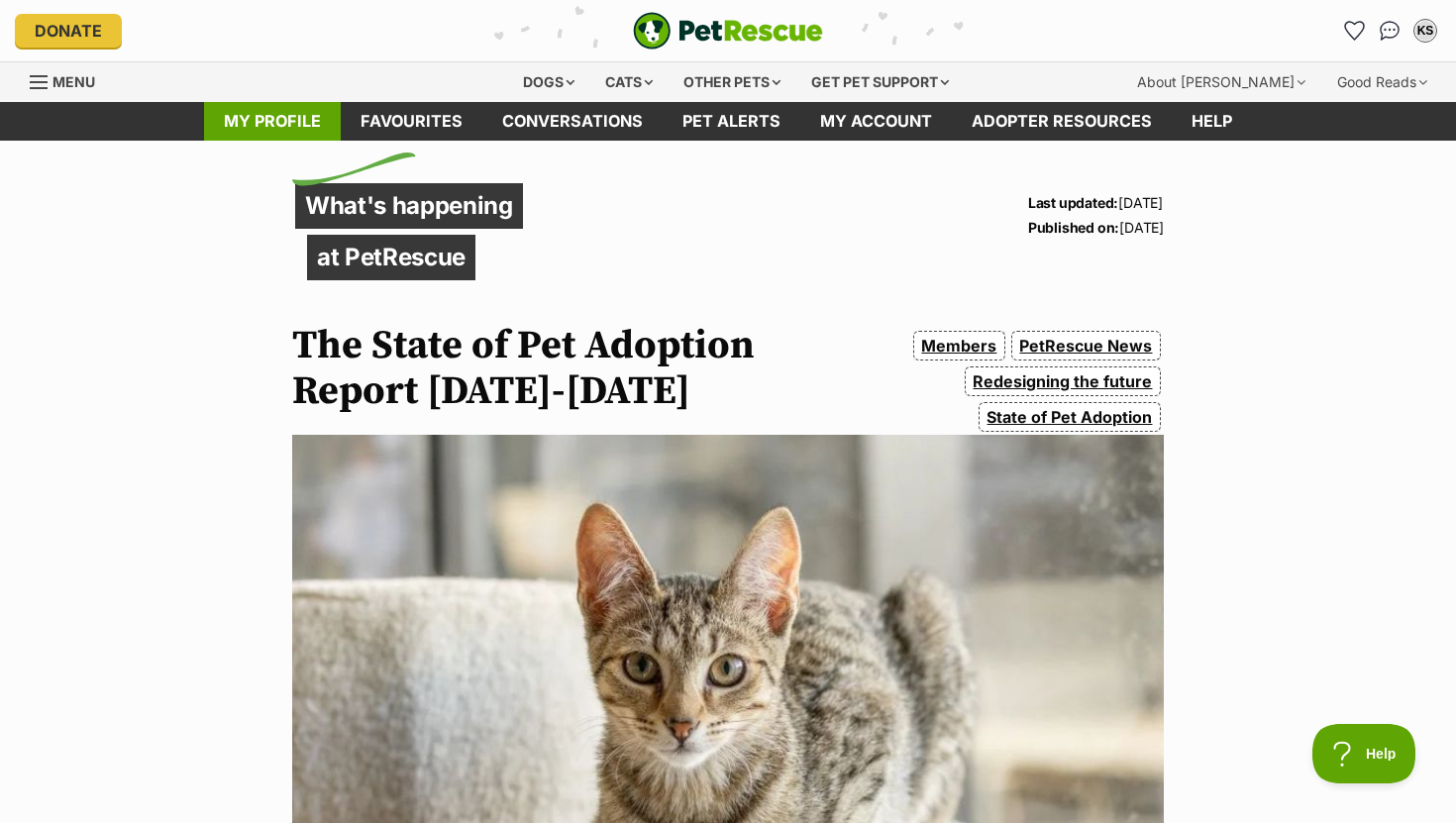 click on "My profile" at bounding box center (272, 121) 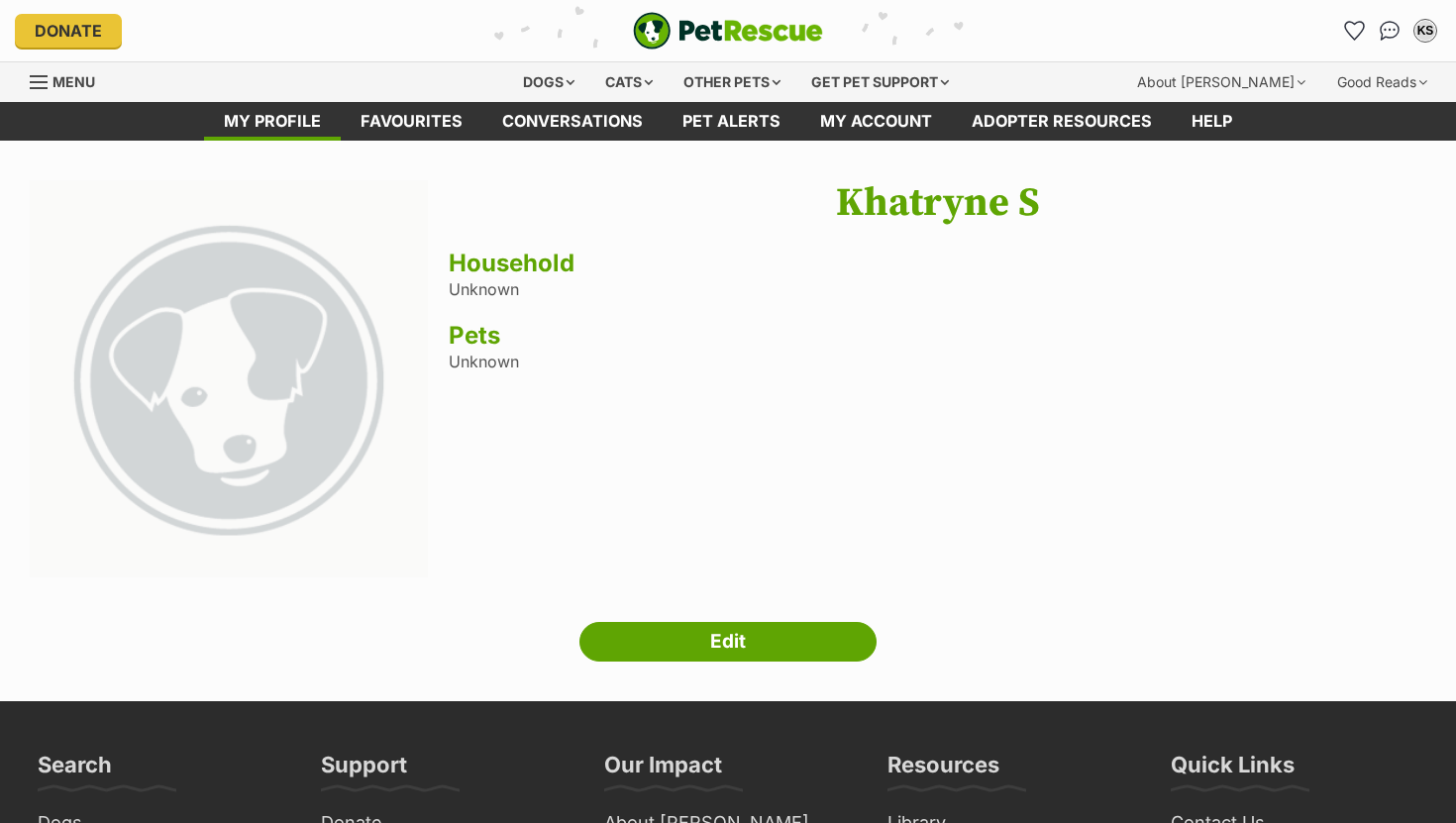 scroll, scrollTop: 0, scrollLeft: 0, axis: both 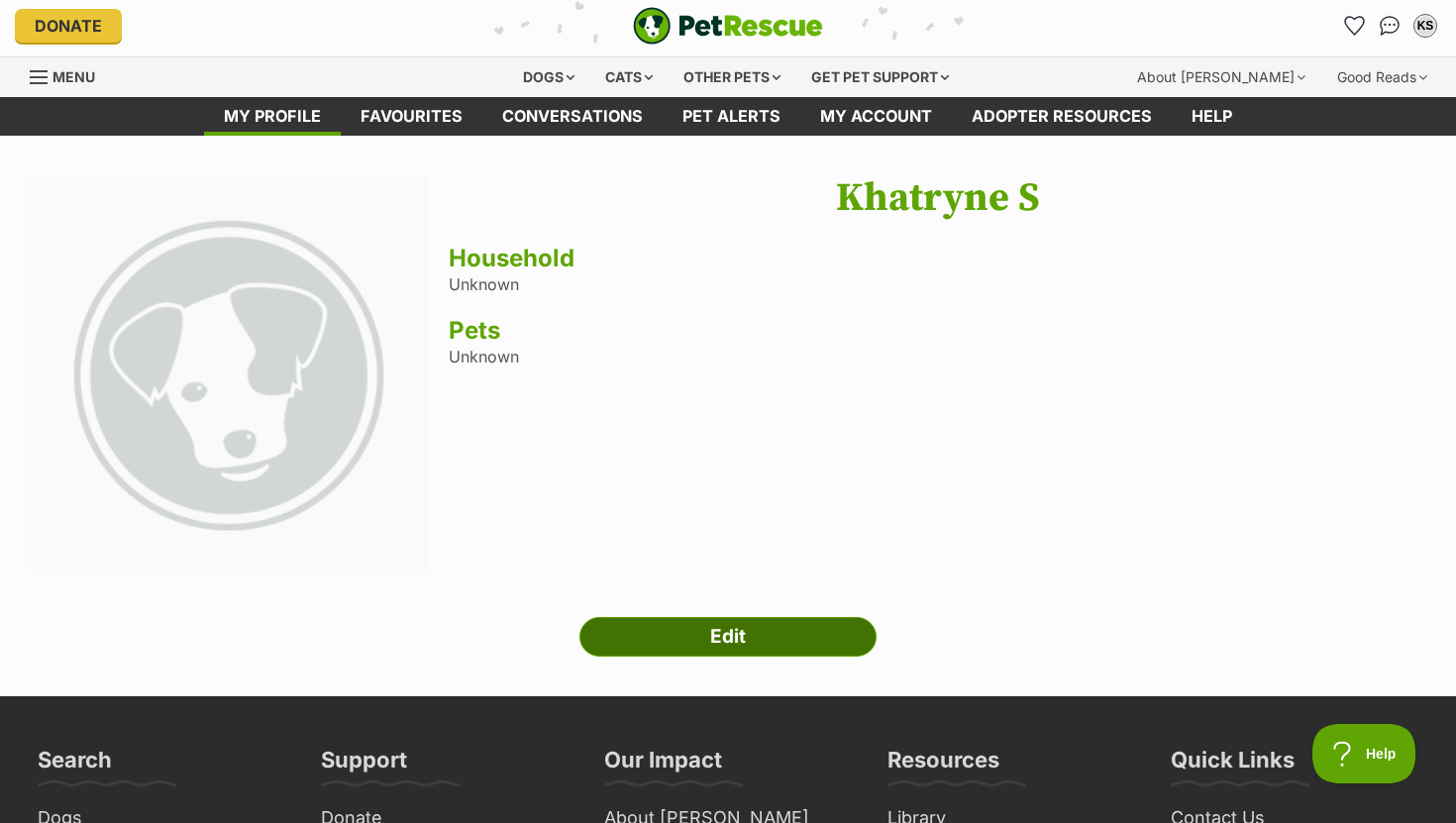 click on "Edit" at bounding box center [728, 637] 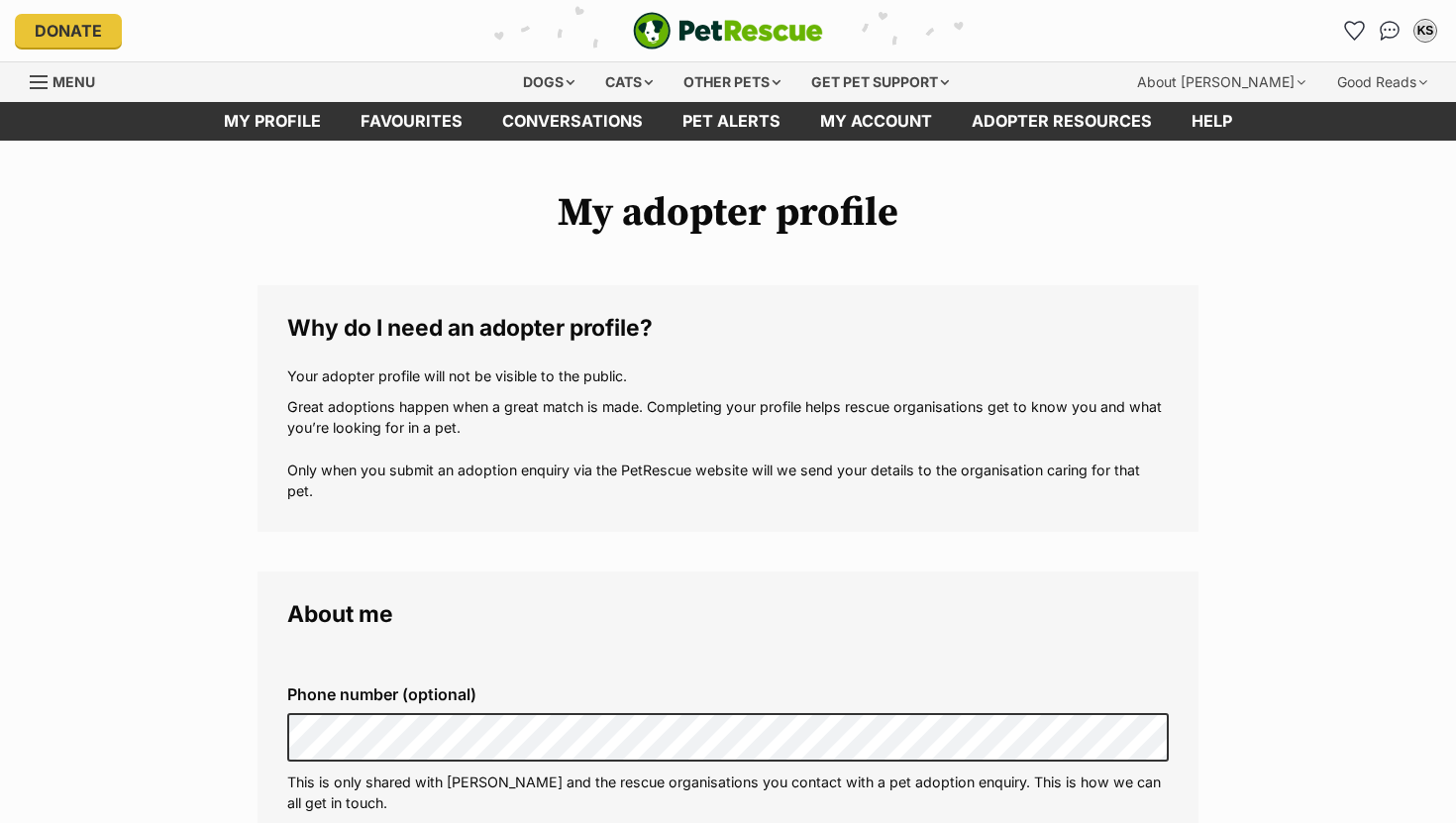 scroll, scrollTop: 0, scrollLeft: 0, axis: both 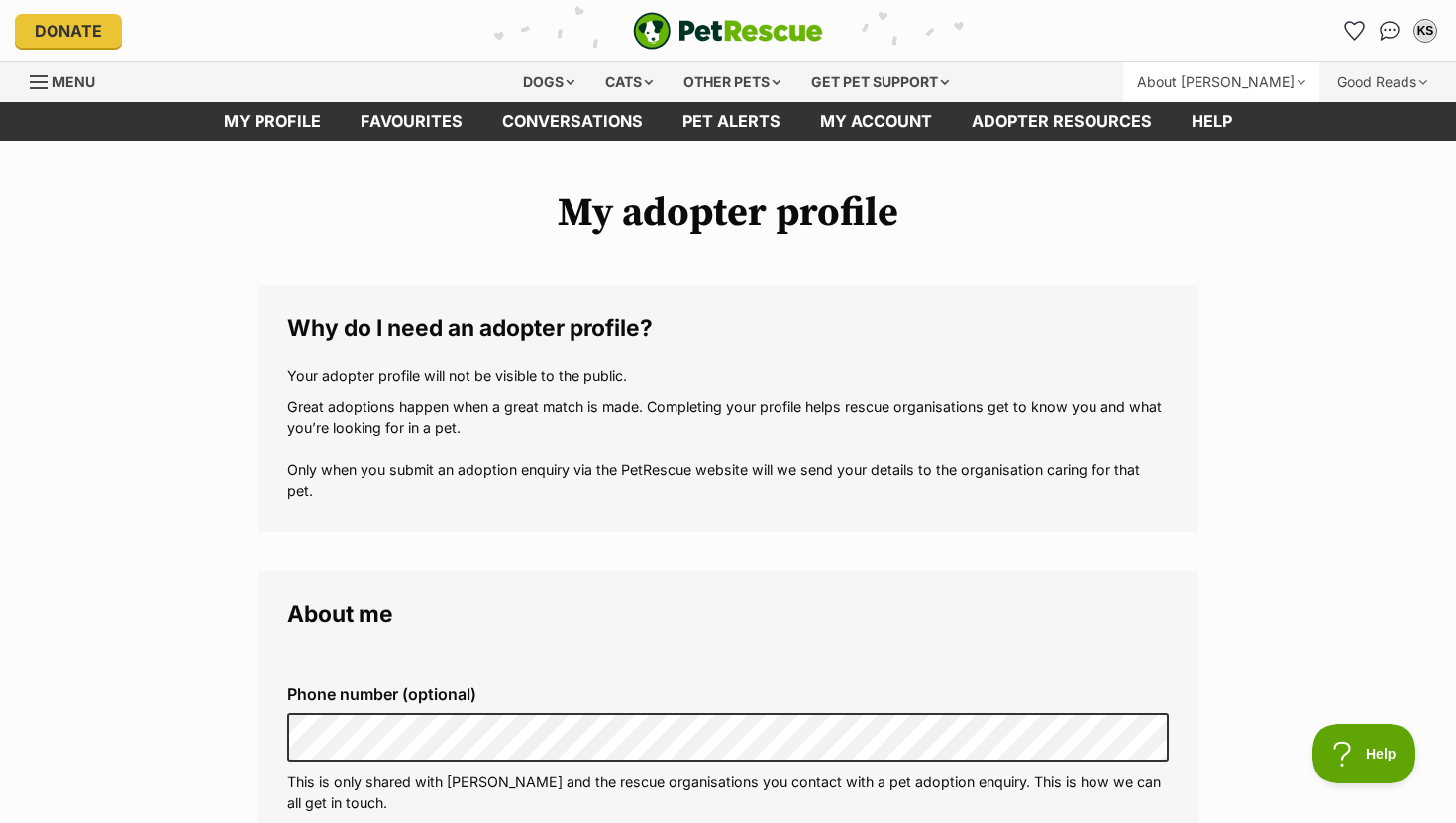 click on "About [PERSON_NAME]" at bounding box center (1221, 82) 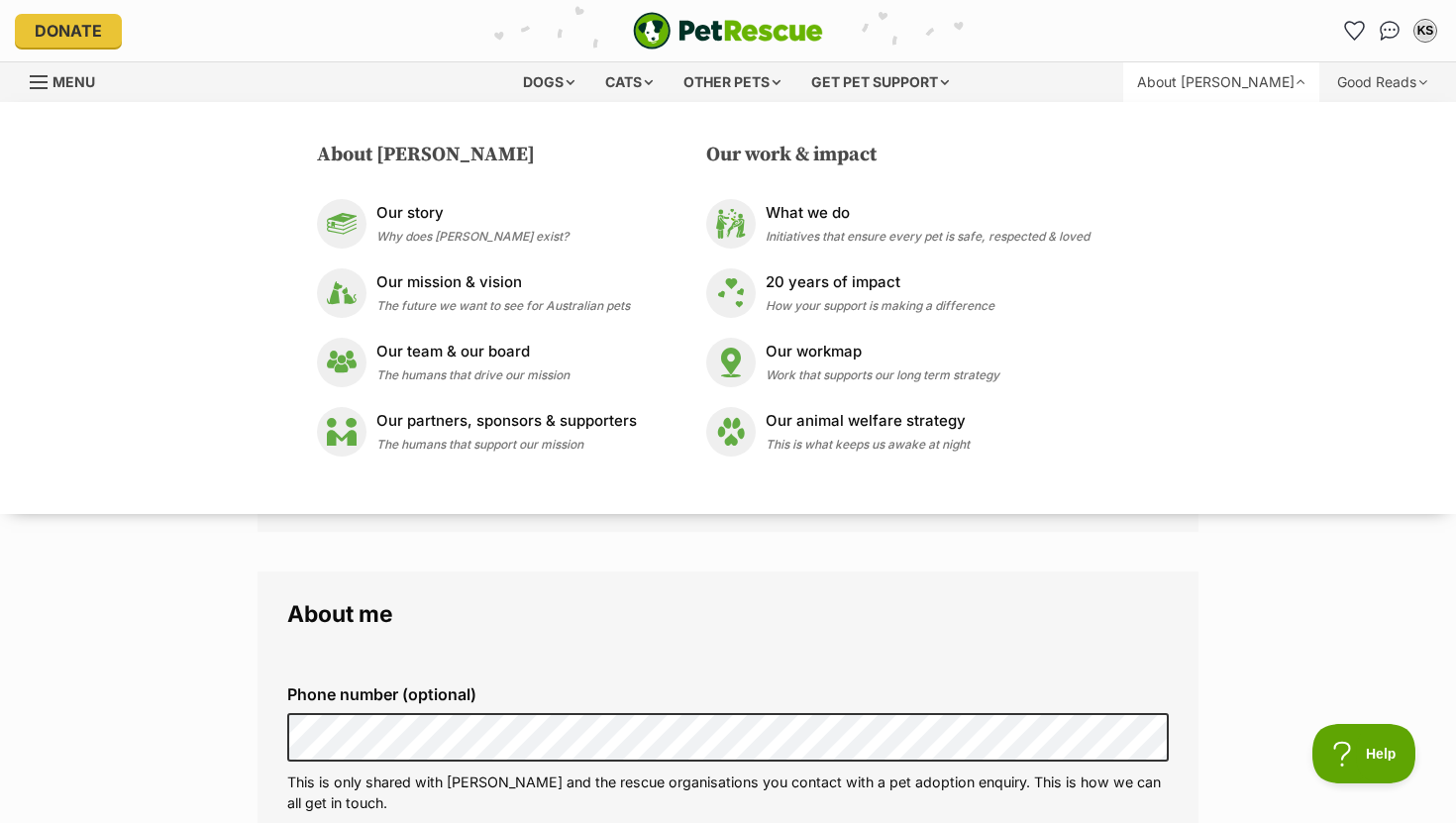 click on "My adopter profile
Why do I need an adopter profile?
Your adopter profile will not be visible to the public.
Great adoptions happen when a great match is made. Completing your profile helps rescue organisations get to know you and what you’re looking for in a pet. Only when you submit an adoption enquiry via the PetRescue website will we send your details to the organisation caring for that pet.
About me
Phone number (optional)
This is only shared with [PERSON_NAME] and the rescue organisations you contact with a pet adoption enquiry. This is how we can all get in touch.
Where you live
Address line 1 (optional)
Address line 2 (optional)
Suburb (optional)
State
Postcode
Enter your postcode, or start typing the suburb and select the relevant location.
Profile photo (optional)
Upload image
Remove profile image (optional)
Additional photos (optional)" at bounding box center [728, 1532] 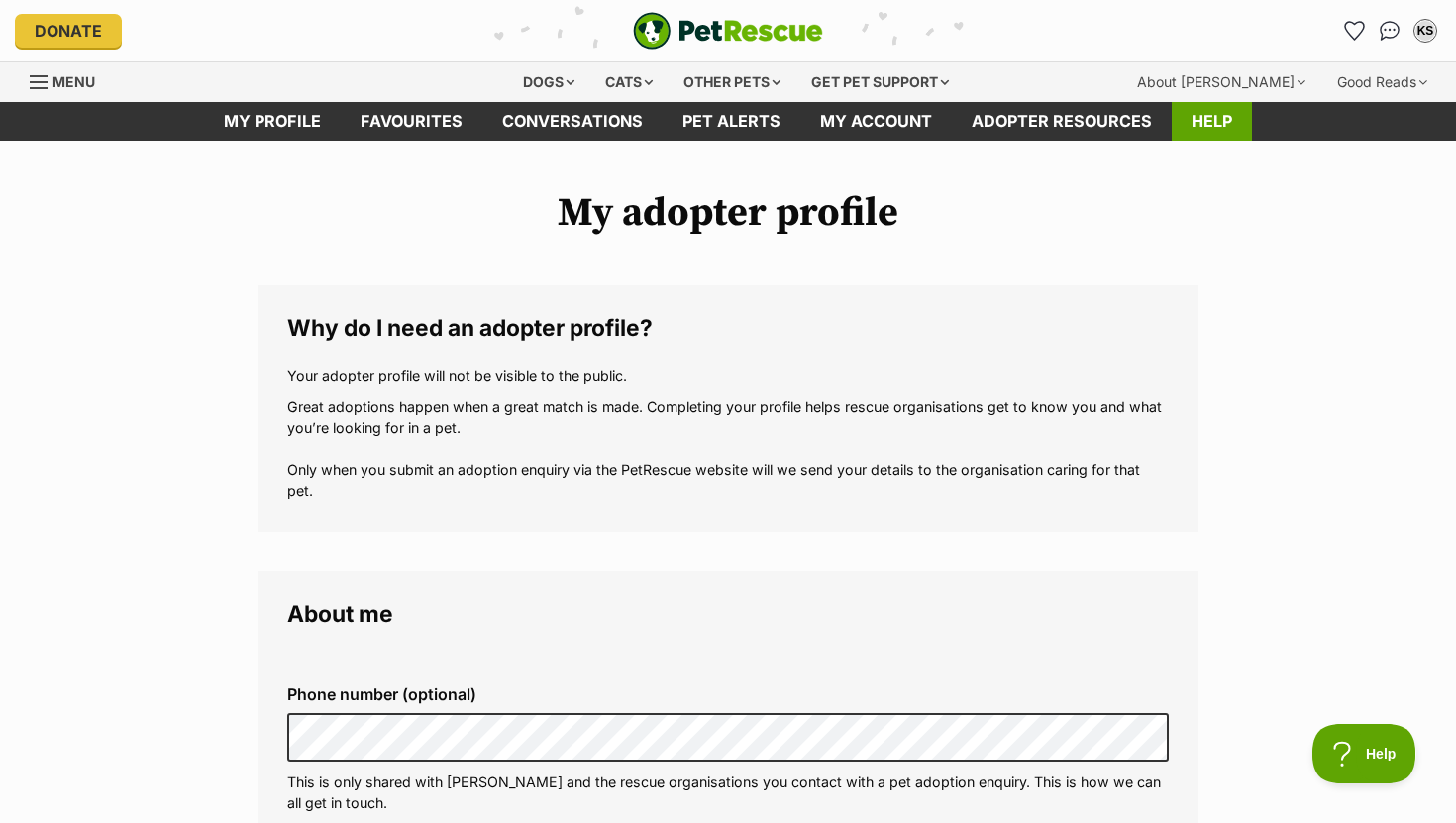 click on "Help" at bounding box center [1211, 121] 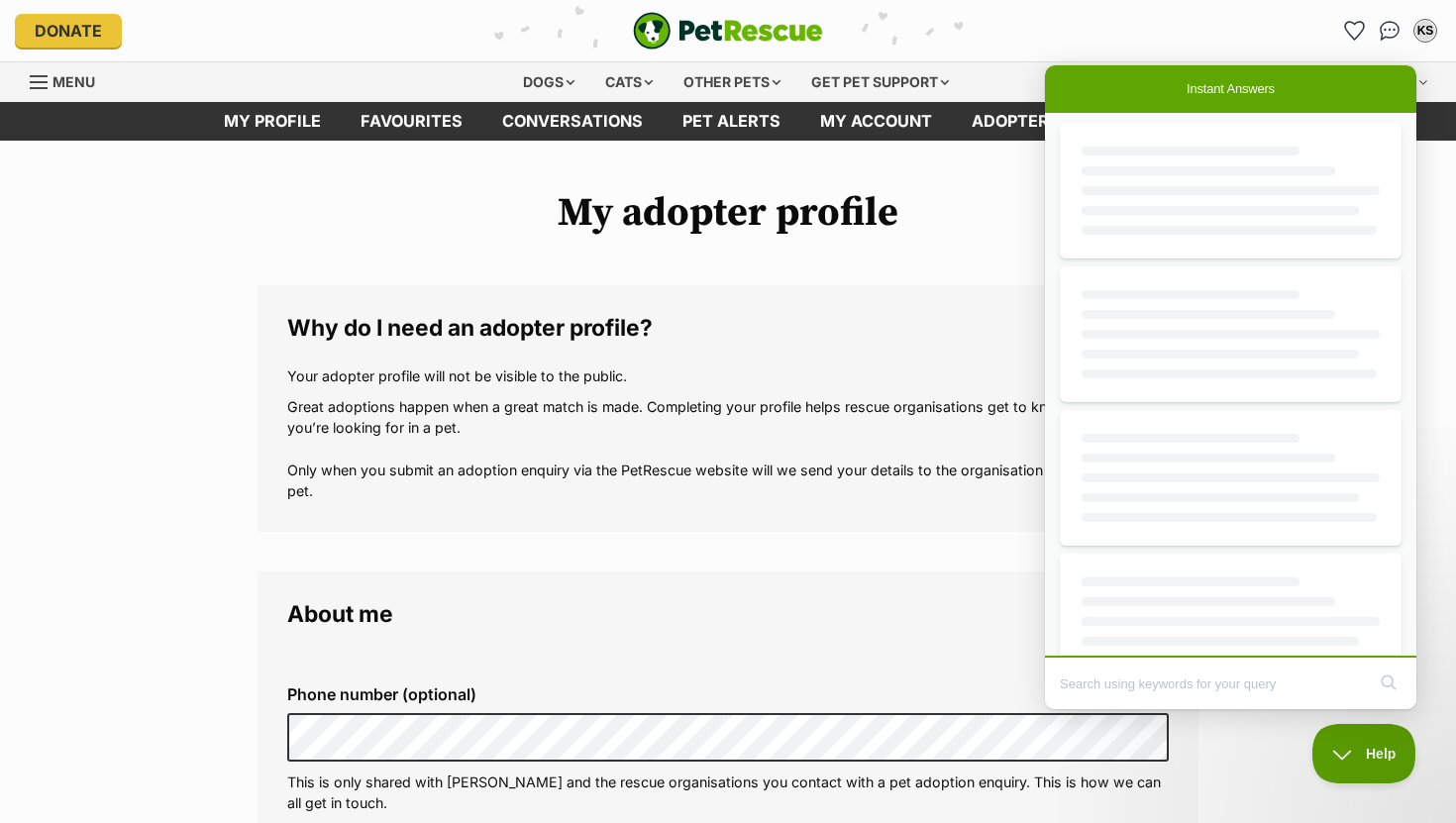 scroll, scrollTop: 0, scrollLeft: 0, axis: both 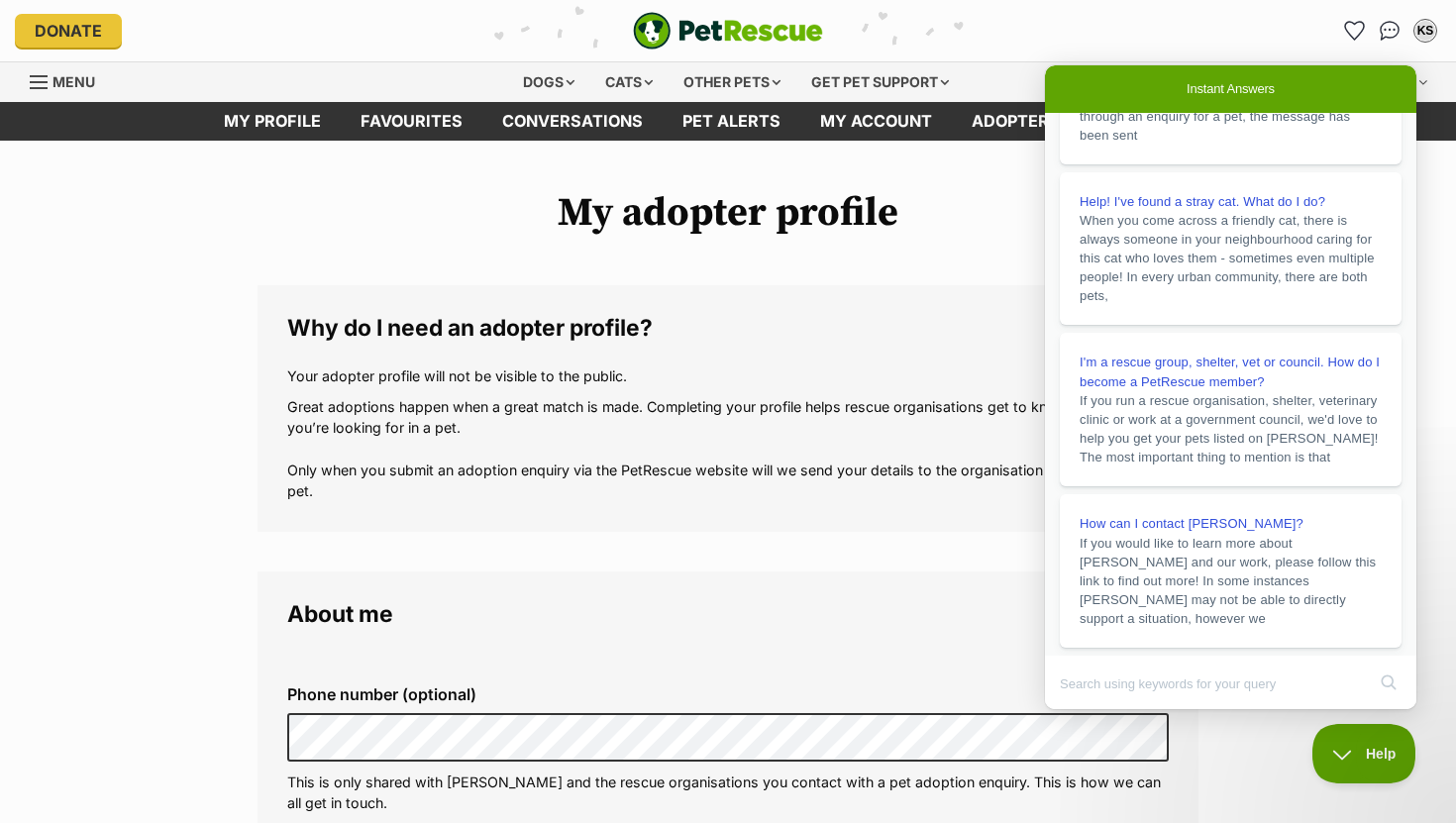 click on "My adopter profile
Why do I need an adopter profile?
Your adopter profile will not be visible to the public.
Great adoptions happen when a great match is made. Completing your profile helps rescue organisations get to know you and what you’re looking for in a pet. Only when you submit an adoption enquiry via the PetRescue website will we send your details to the organisation caring for that pet.
About me
Phone number (optional)
This is only shared with [PERSON_NAME] and the rescue organisations you contact with a pet adoption enquiry. This is how we can all get in touch.
Where you live
Address line 1 (optional)
Address line 2 (optional)
Suburb (optional)
State
Postcode
Enter your postcode, or start typing the suburb and select the relevant location.
Profile photo (optional)
Upload image
Remove profile image (optional)
Additional photos (optional)" at bounding box center (728, 1532) 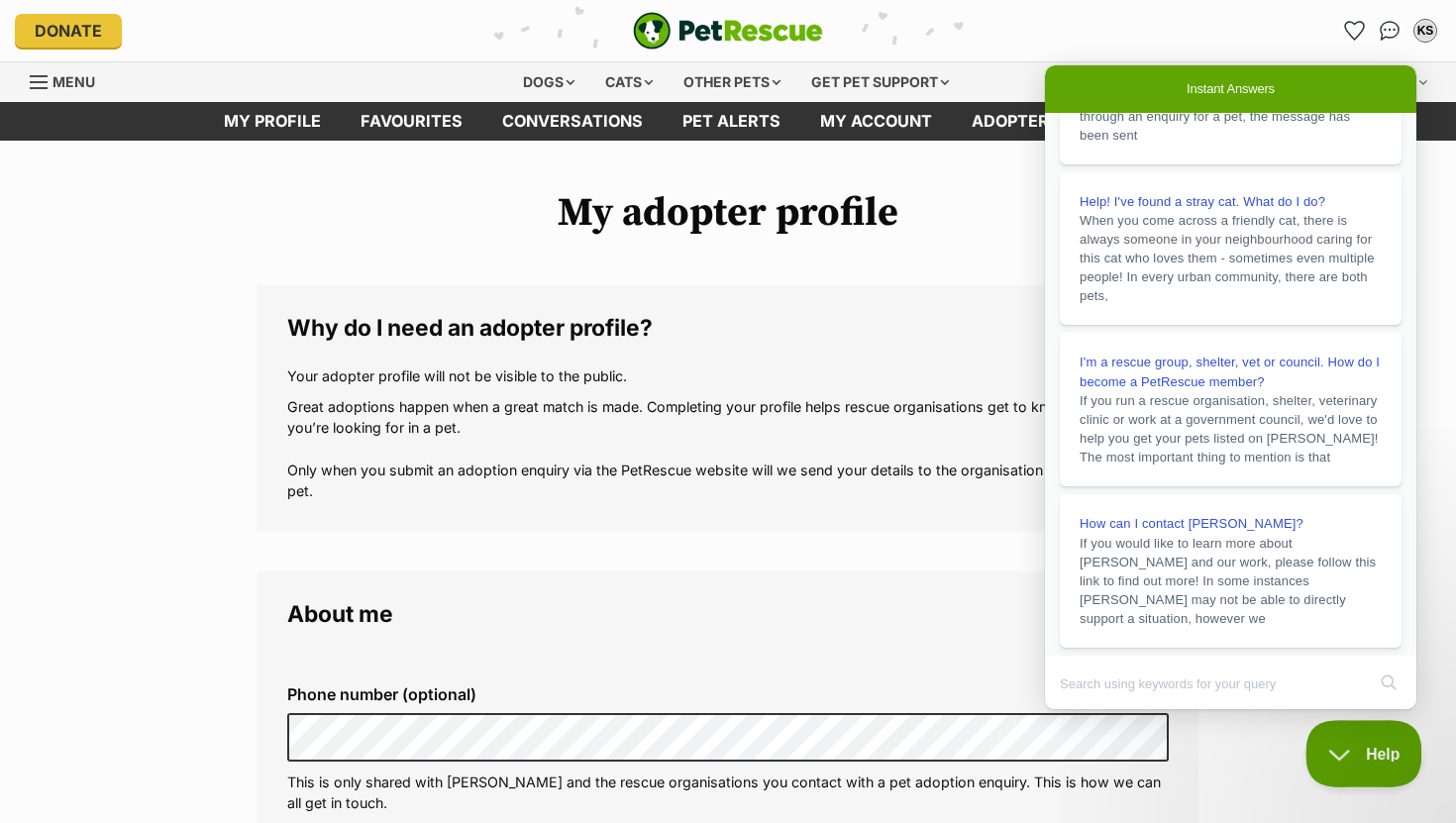 click on "Help" at bounding box center [1357, 750] 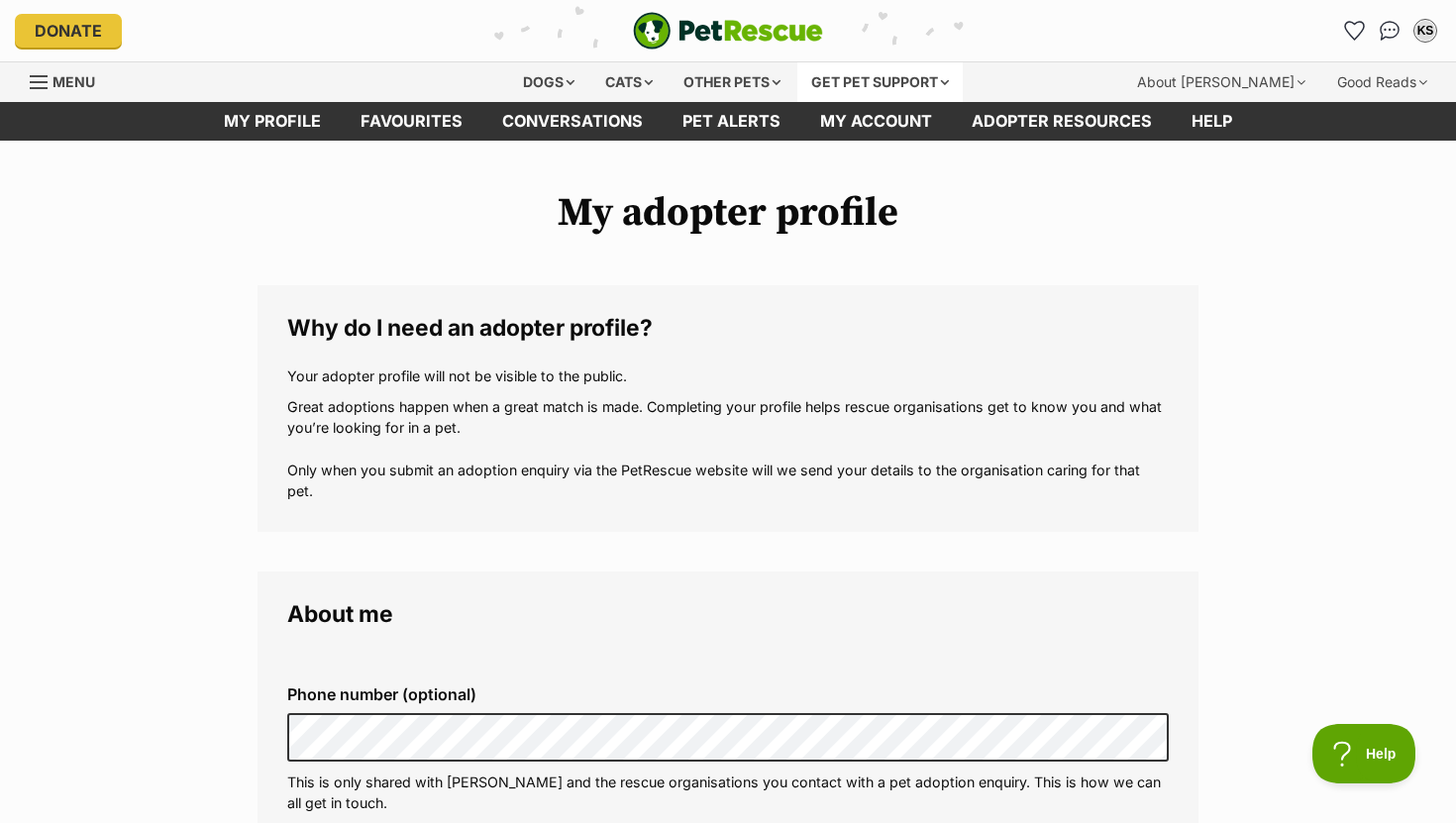 scroll, scrollTop: 0, scrollLeft: 0, axis: both 